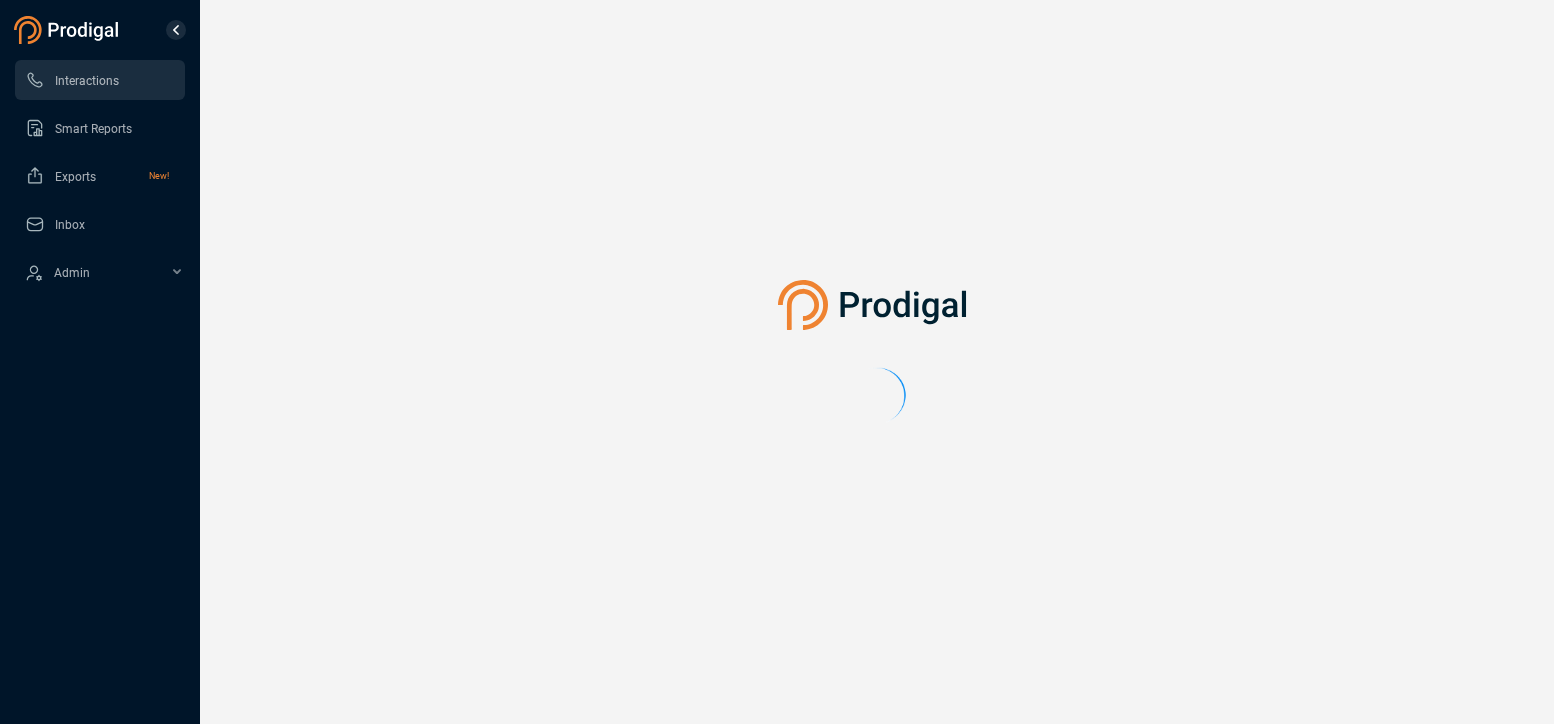 scroll, scrollTop: 0, scrollLeft: 0, axis: both 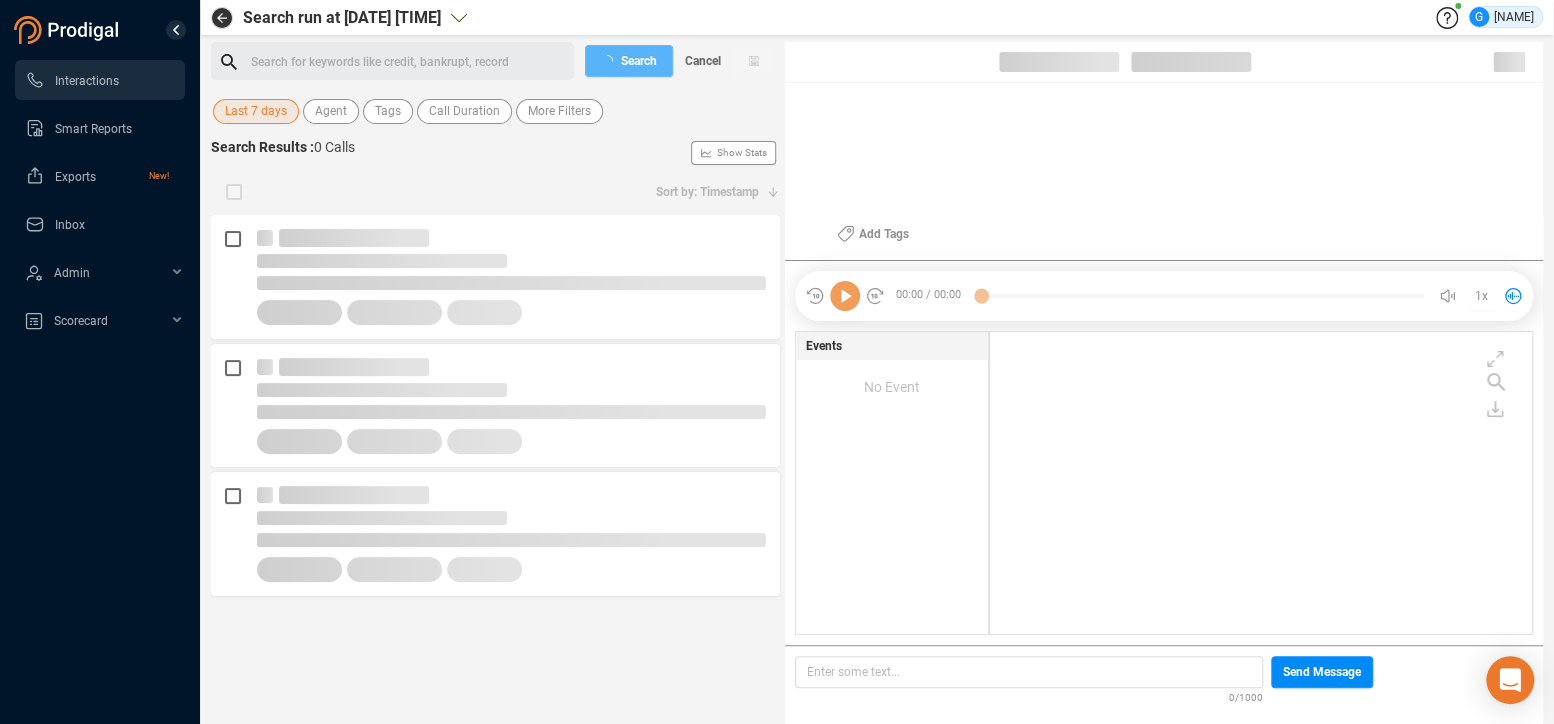 click on "Last 7 days" at bounding box center (256, 111) 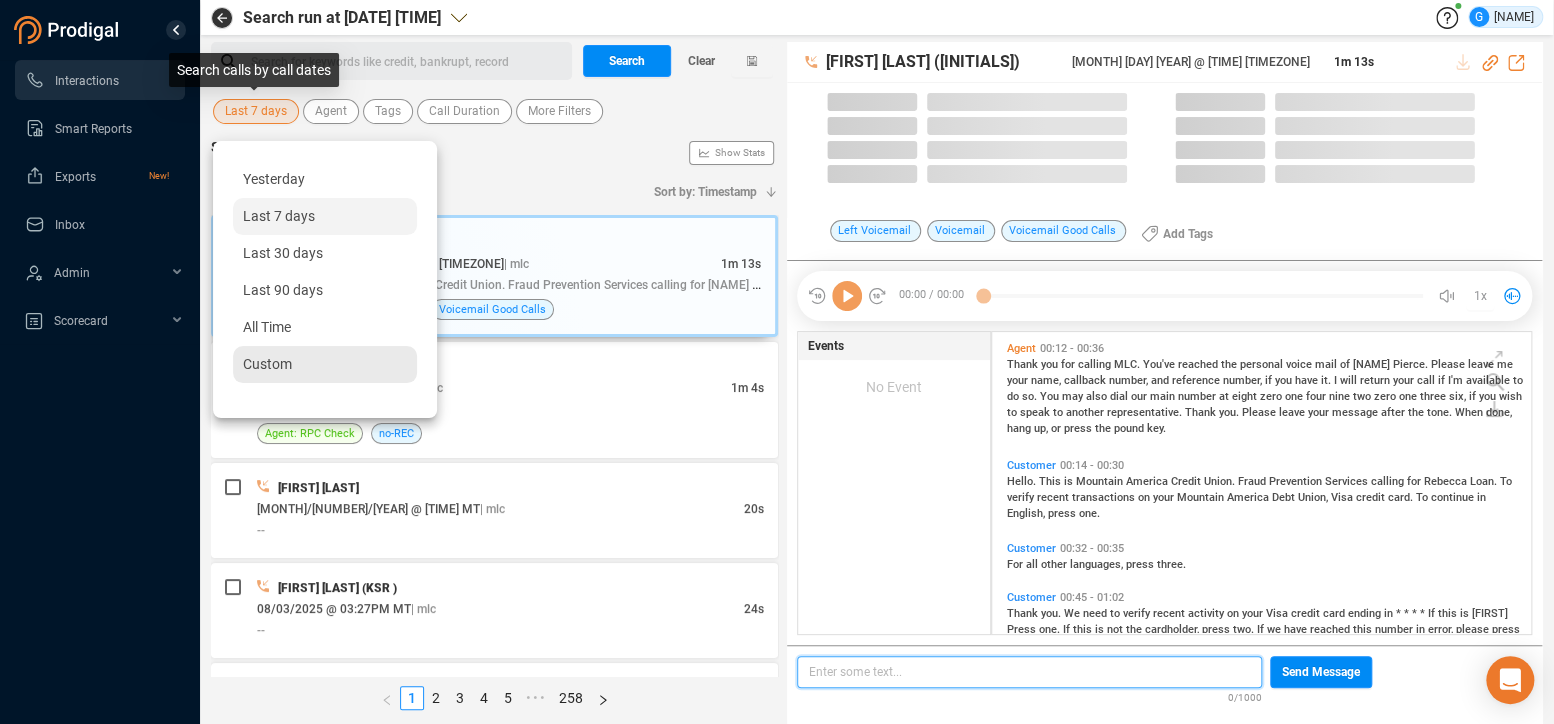 scroll, scrollTop: 18, scrollLeft: 18, axis: both 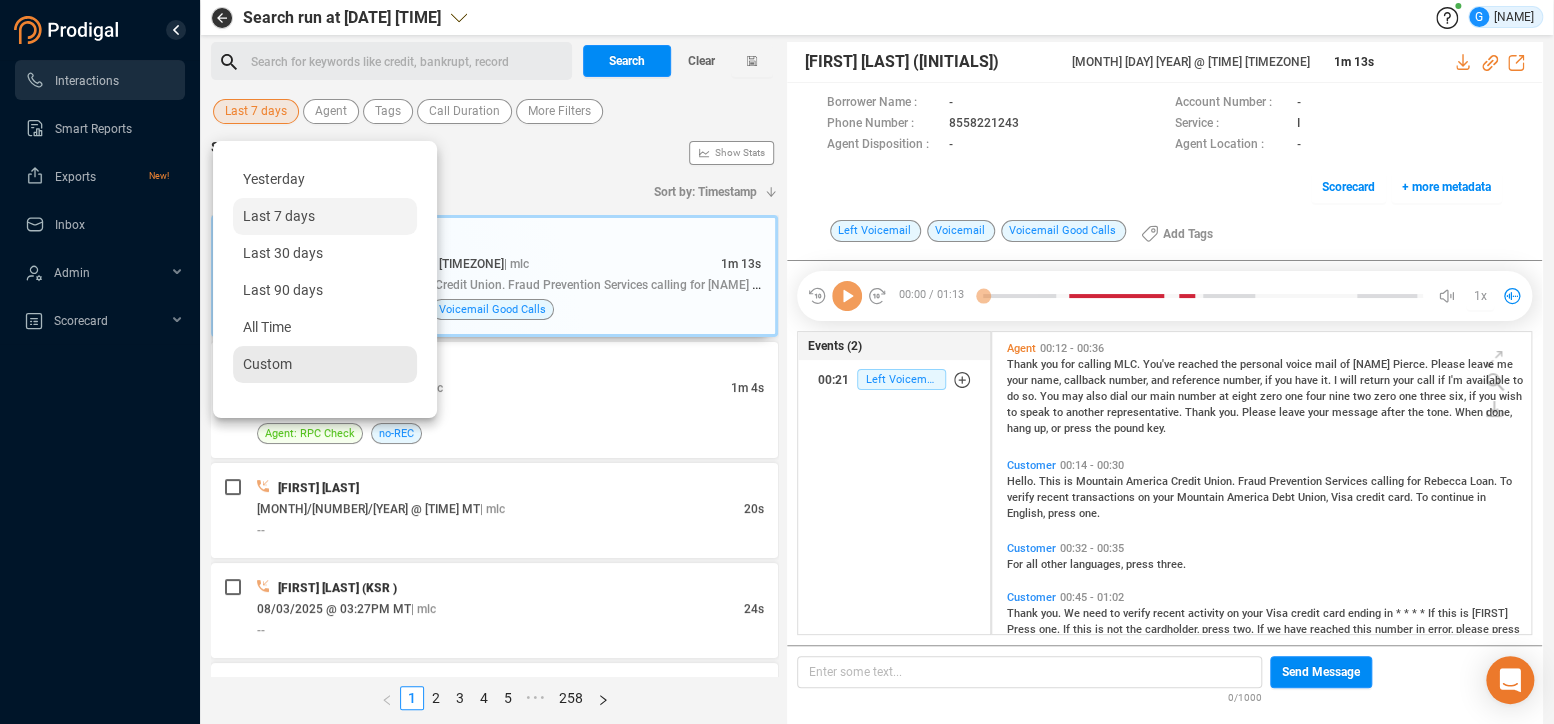 click on "Custom" at bounding box center (325, 364) 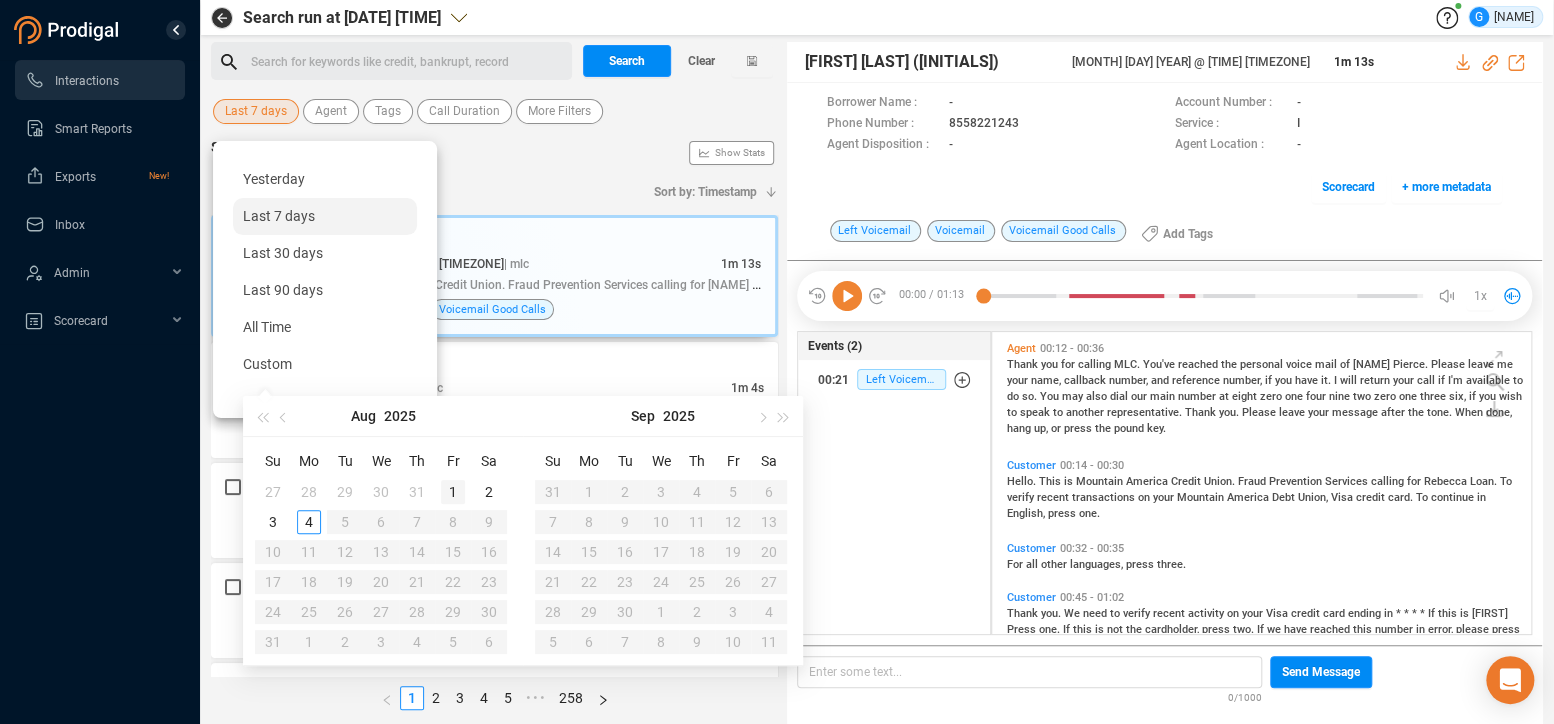 type on "[DATE]" 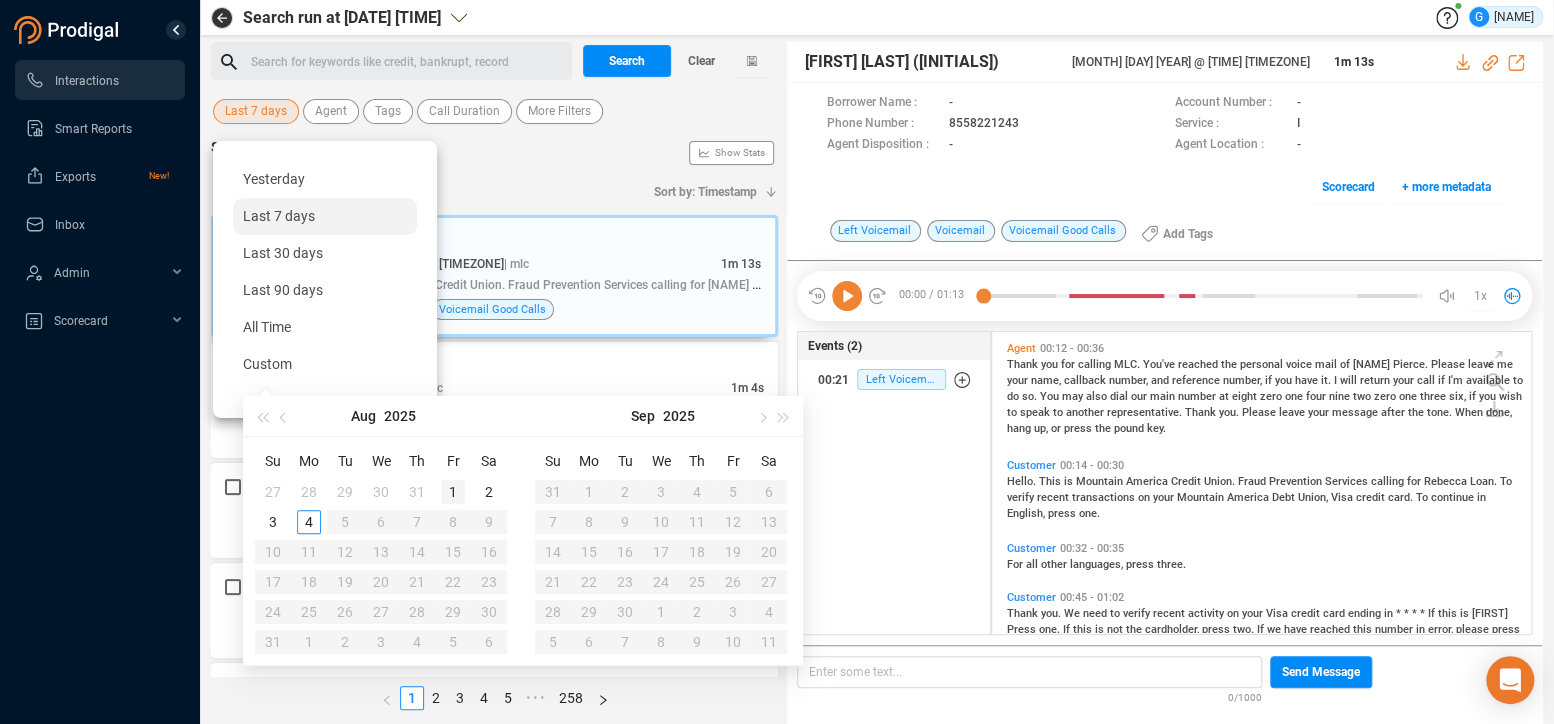 click on "1" at bounding box center (453, 492) 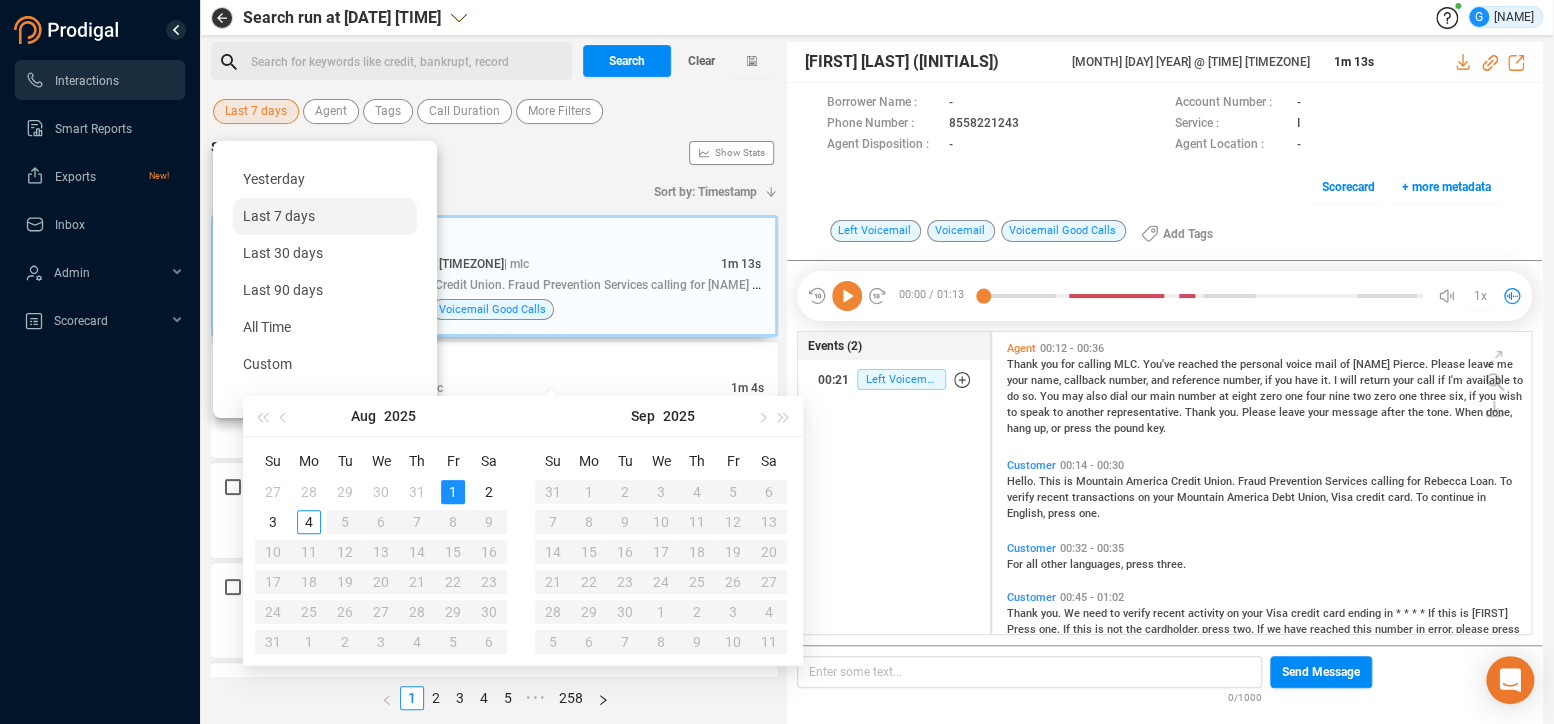 click on "1" at bounding box center (453, 492) 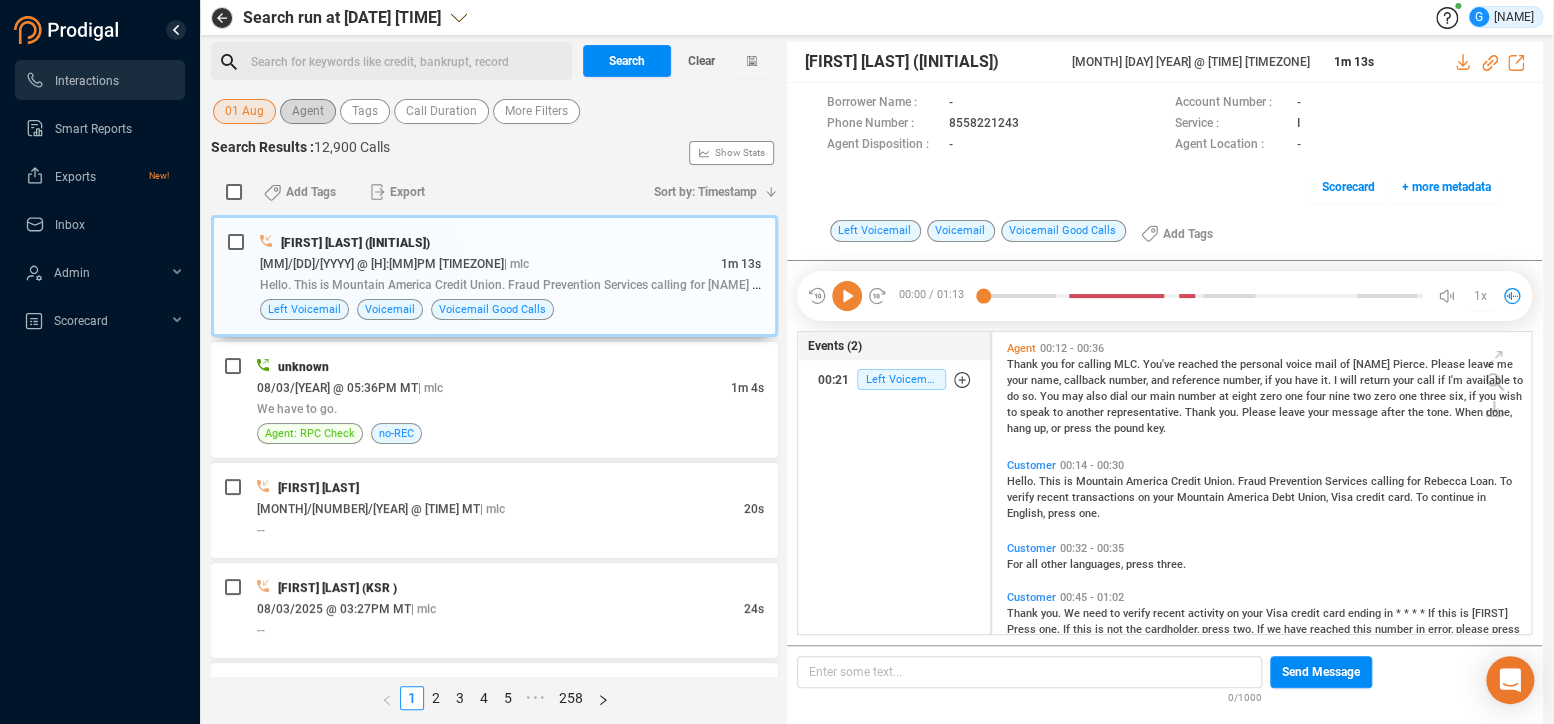 click on "Agent" at bounding box center (308, 111) 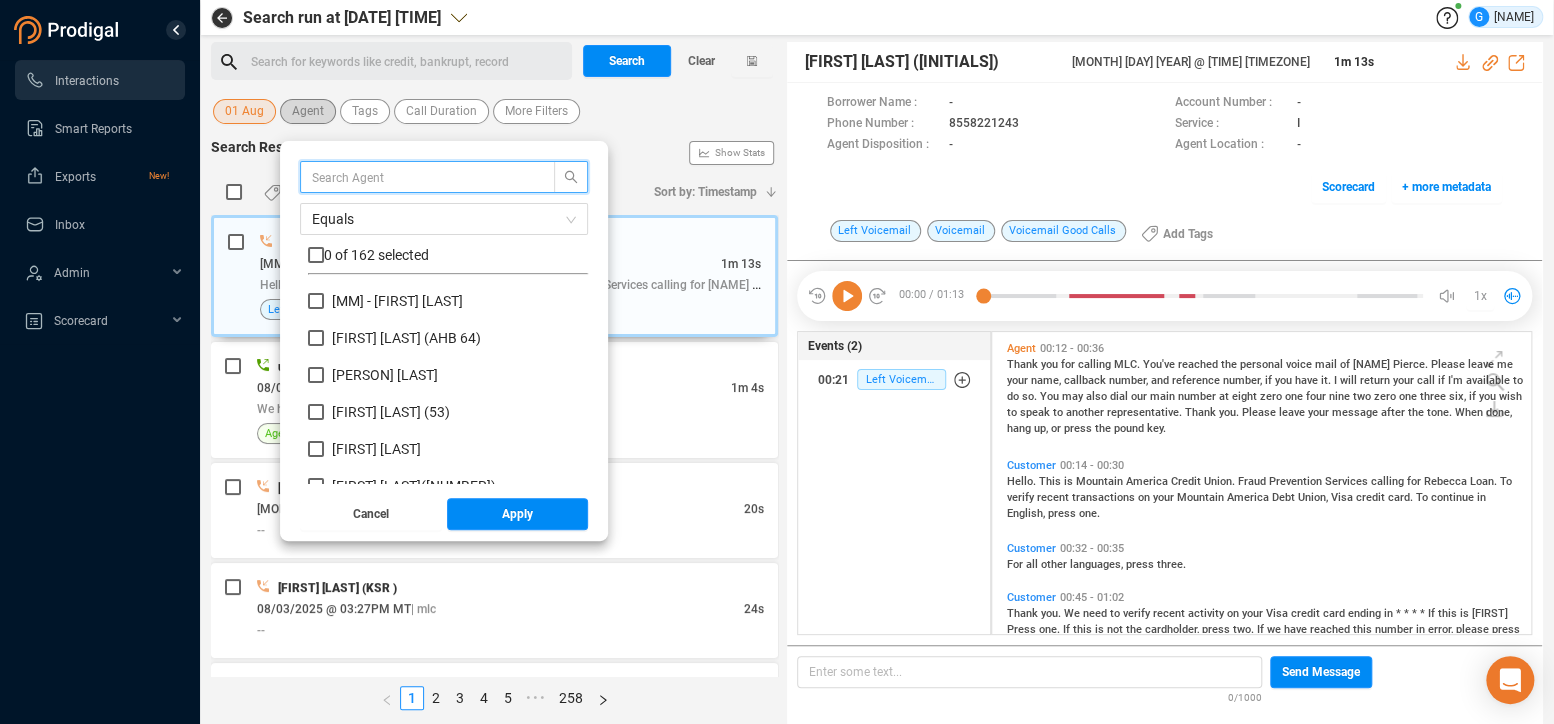 scroll, scrollTop: 18, scrollLeft: 18, axis: both 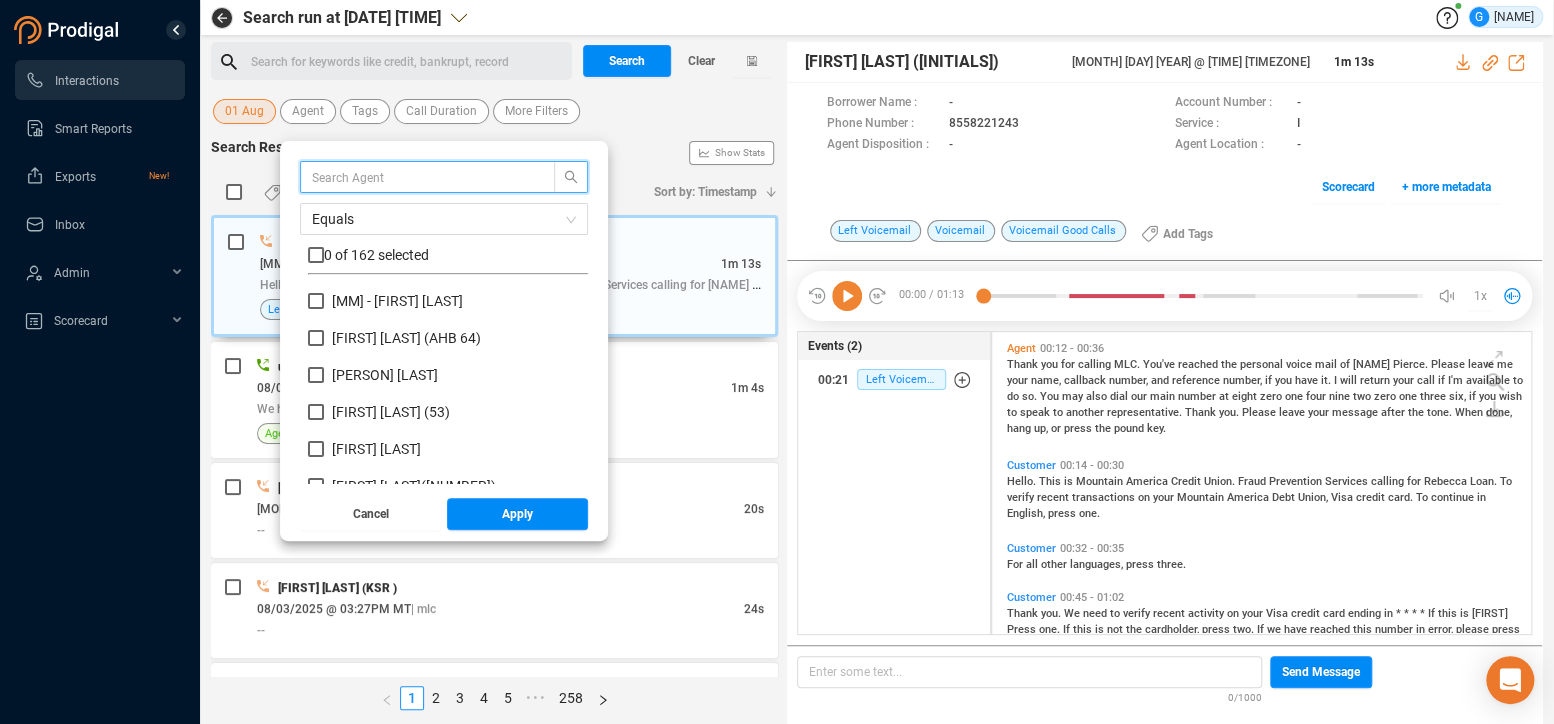 click at bounding box center (418, 177) 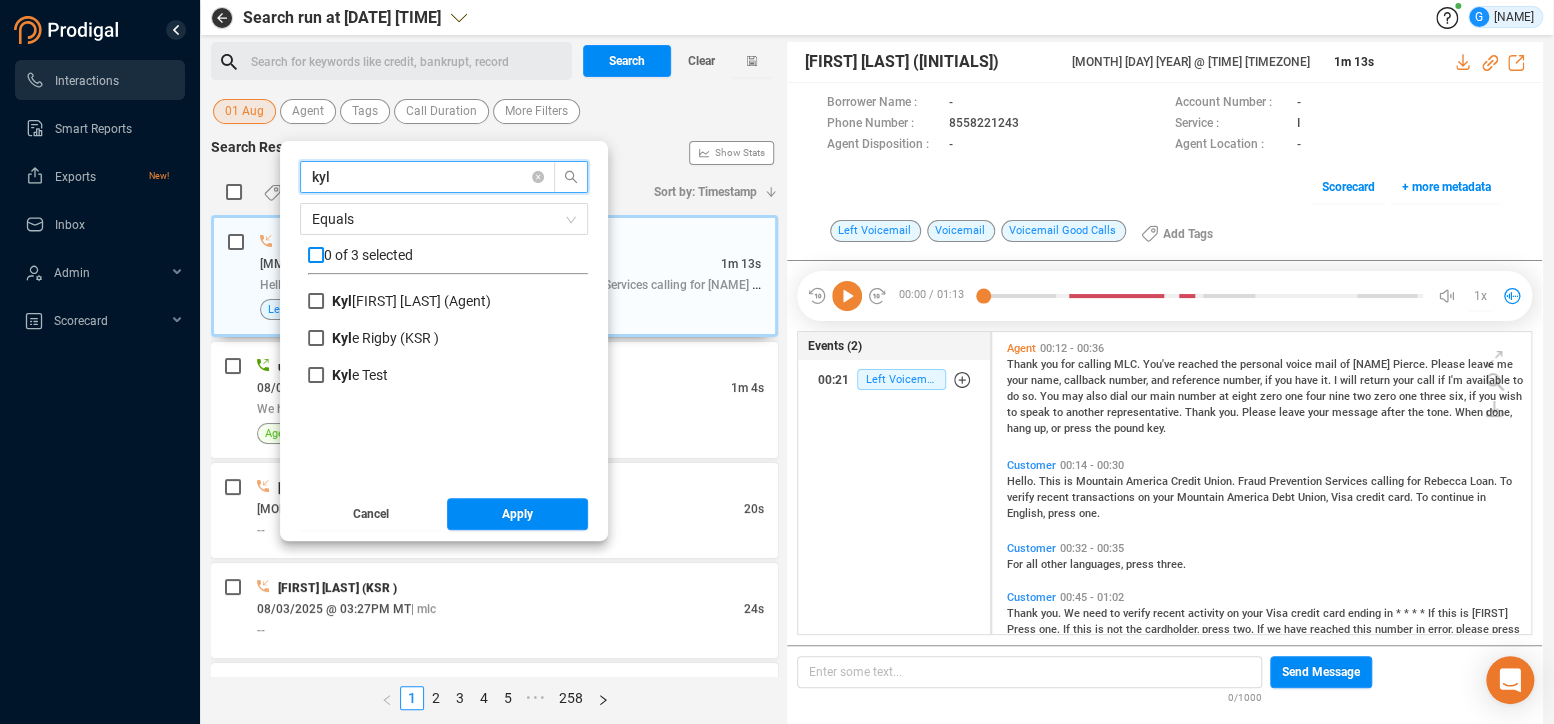 type on "kyl" 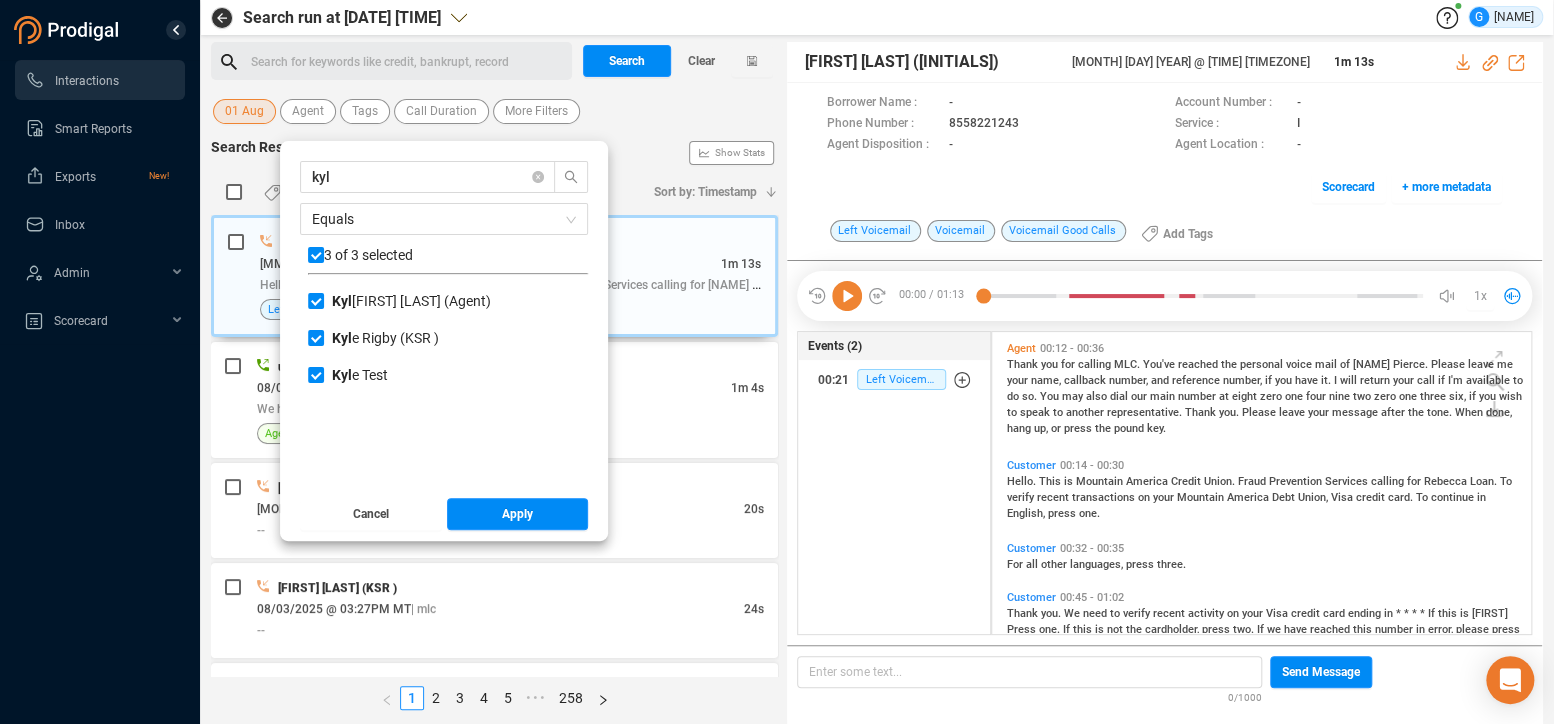 click on "kyl Equals 3 of 3 selected Kyl e Rigby (Agent) Kyl e Rigby (KSR ) Kyl e Test" at bounding box center [444, 322] 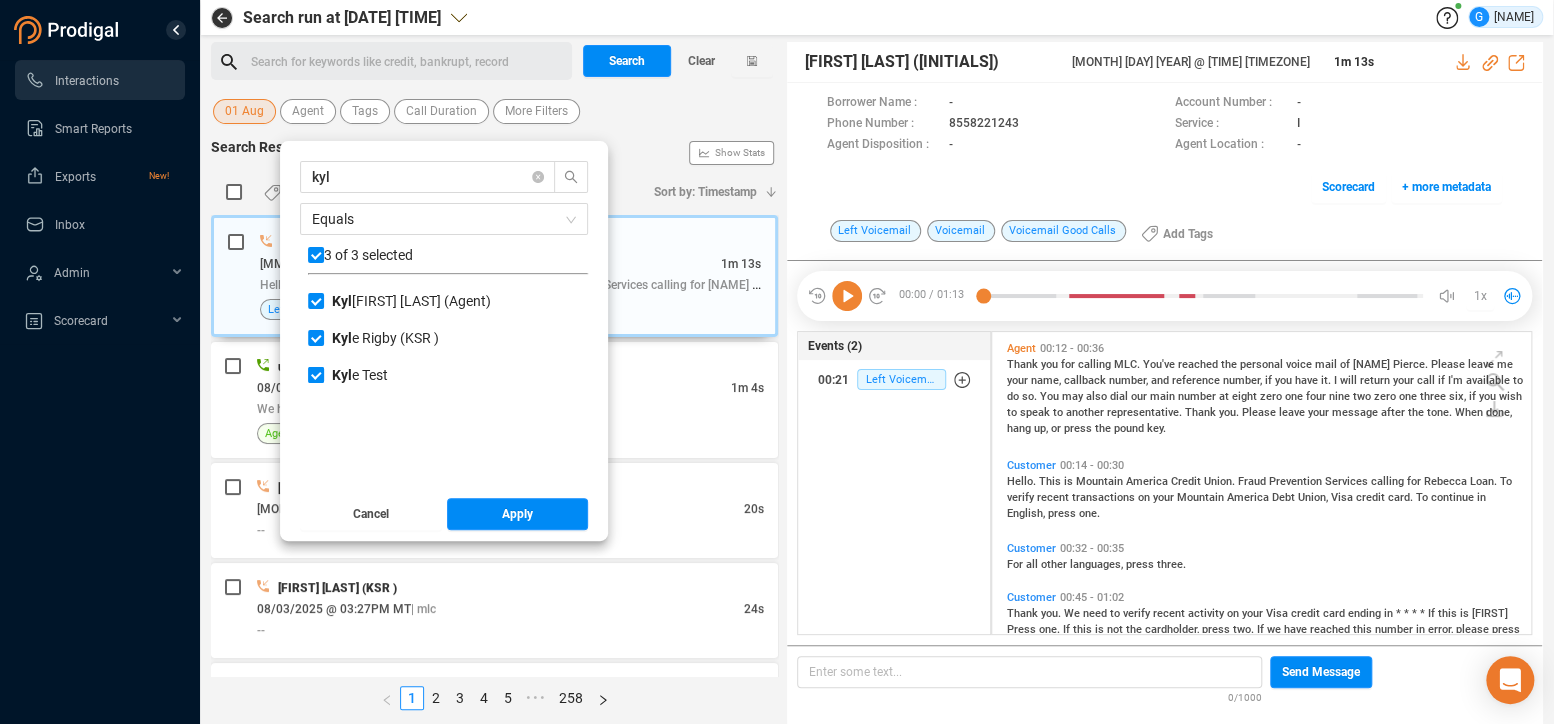 click on "[FIRST] [LAST]" at bounding box center (316, 375) 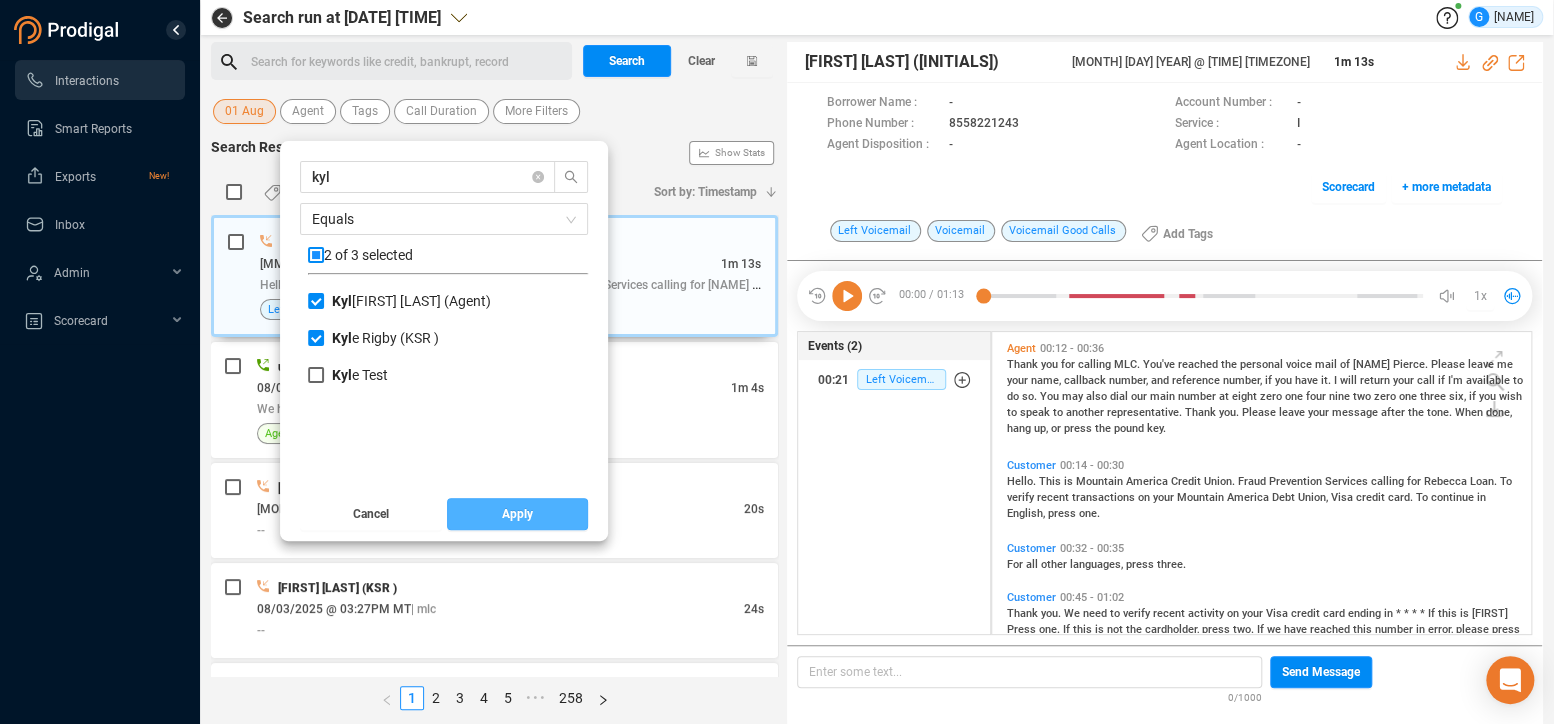 click on "Apply" at bounding box center [517, 514] 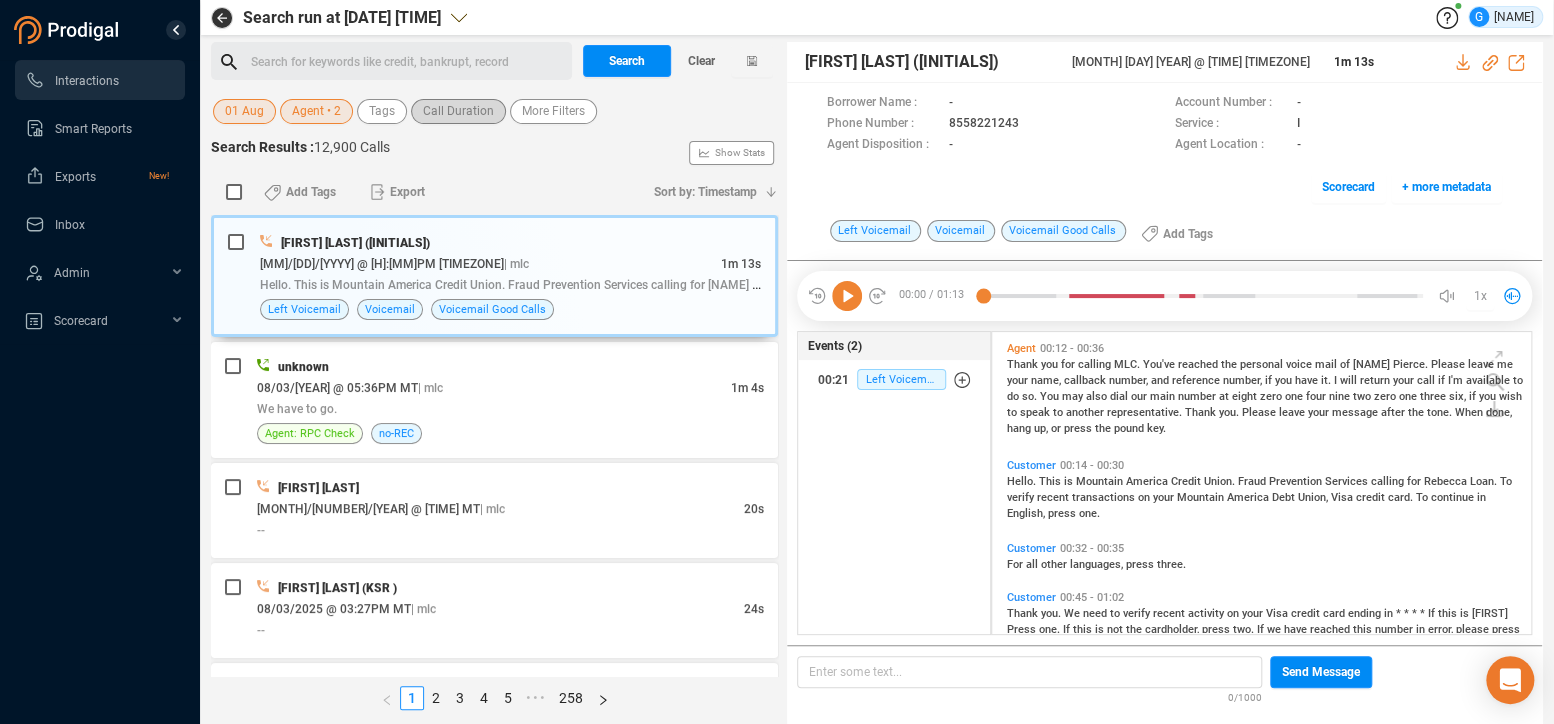 click on "Call Duration" at bounding box center [458, 111] 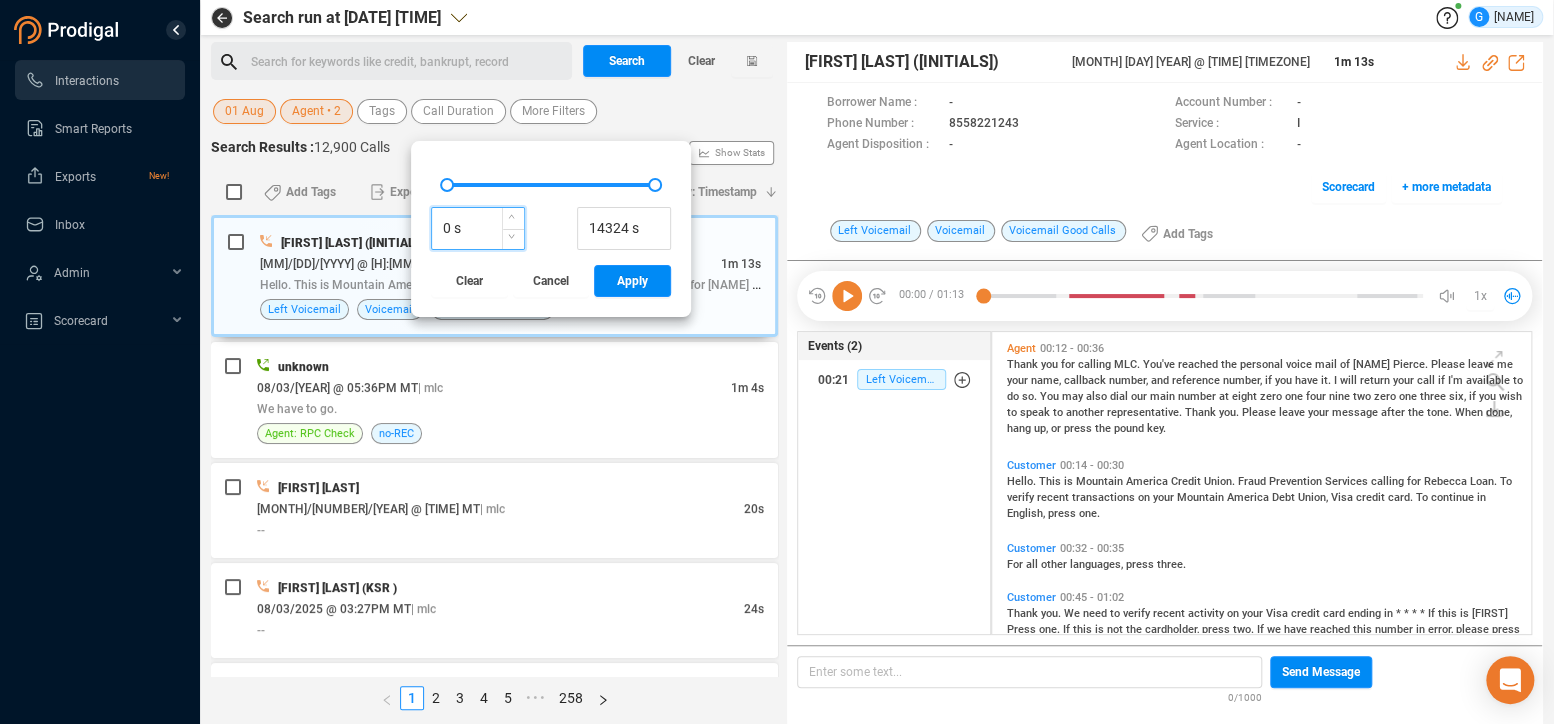 drag, startPoint x: 448, startPoint y: 226, endPoint x: 429, endPoint y: 226, distance: 19 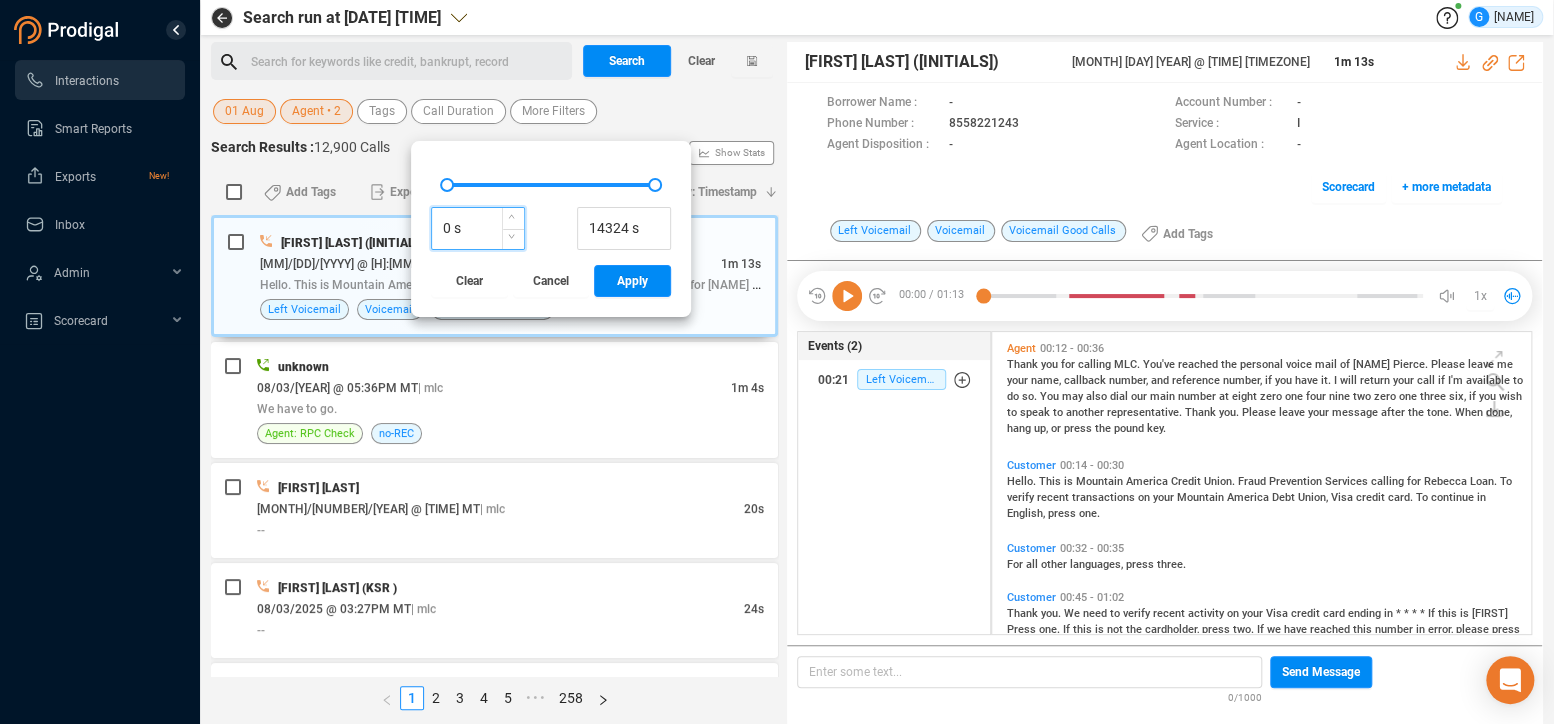 click on "0 s" at bounding box center (478, 229) 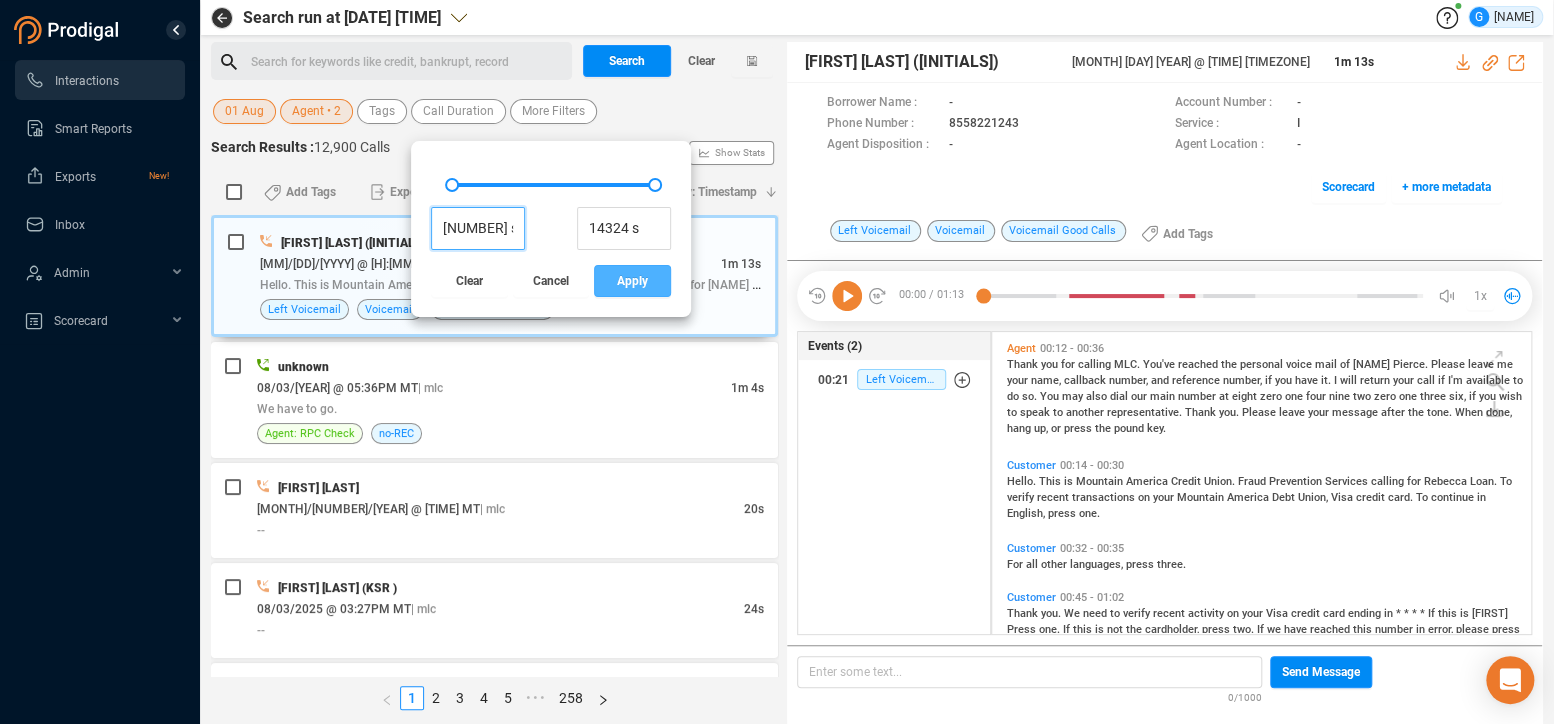 type on "[NUMBER] s" 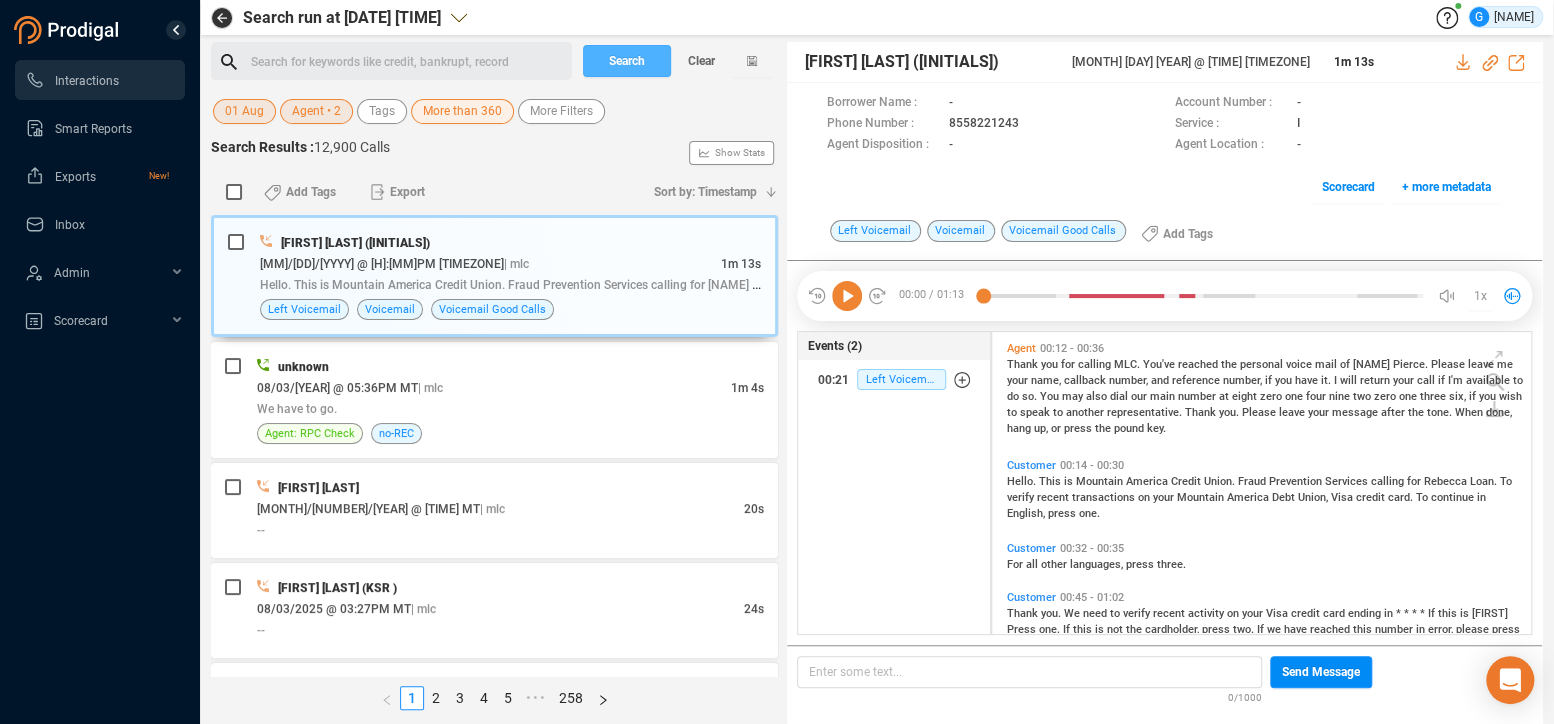 click on "Search" at bounding box center (627, 61) 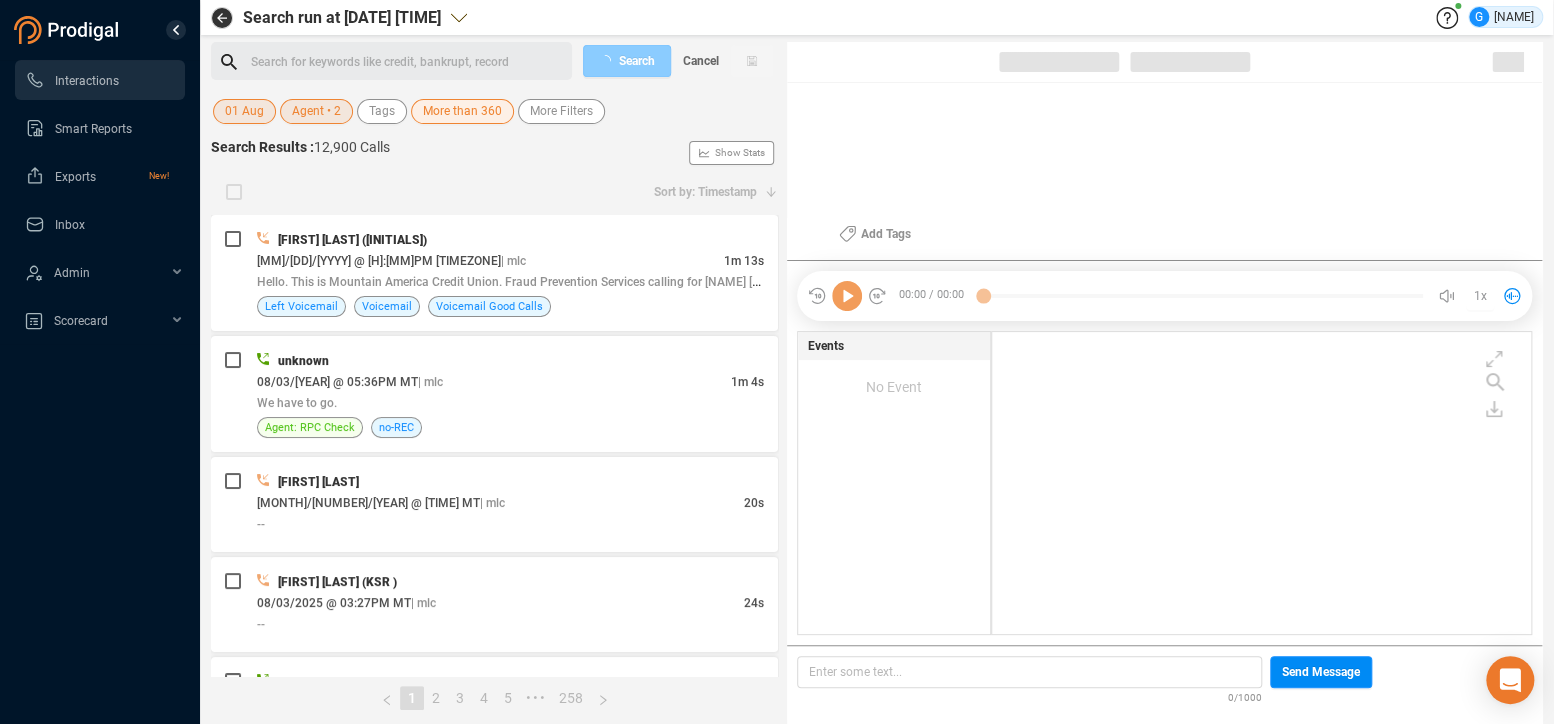 scroll, scrollTop: 18, scrollLeft: 18, axis: both 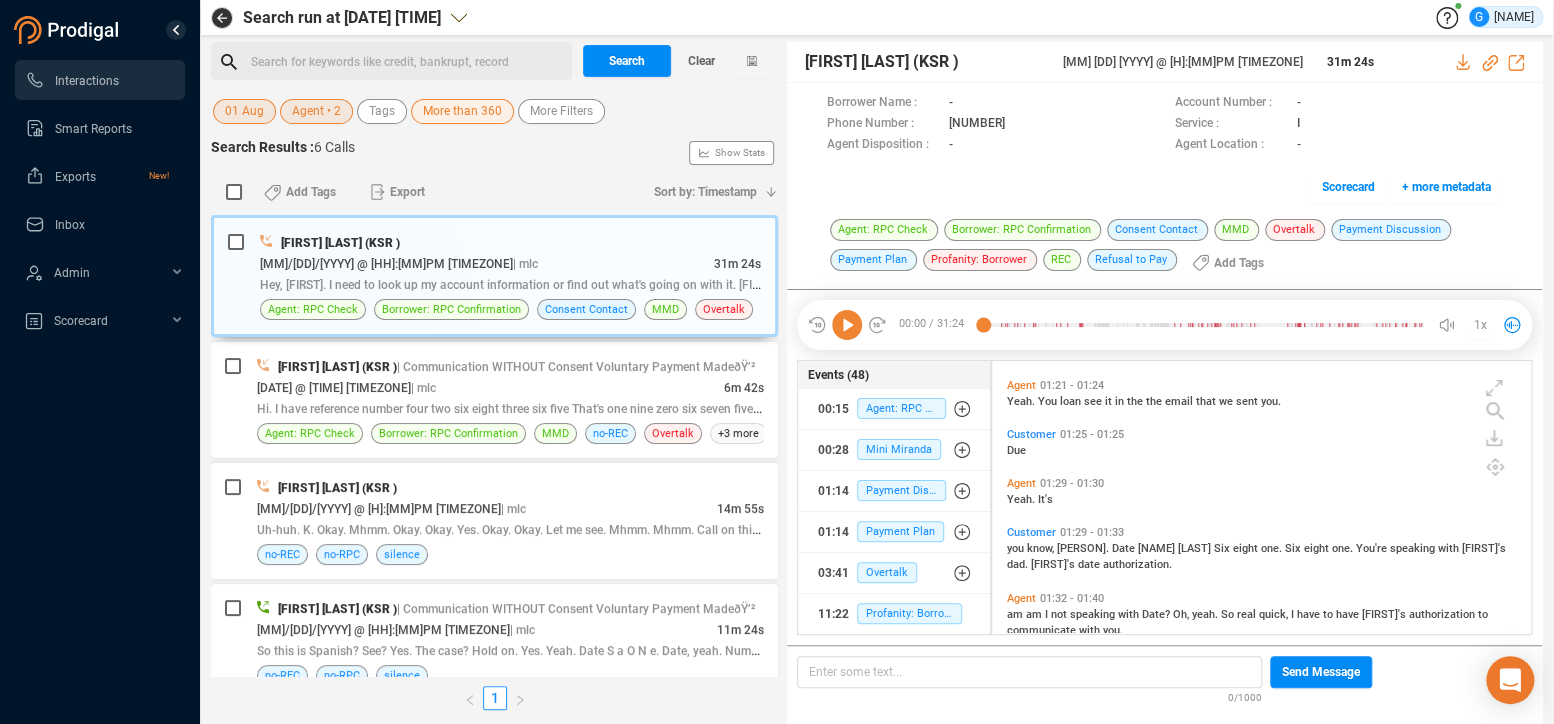 click on "1x" at bounding box center [1480, 325] 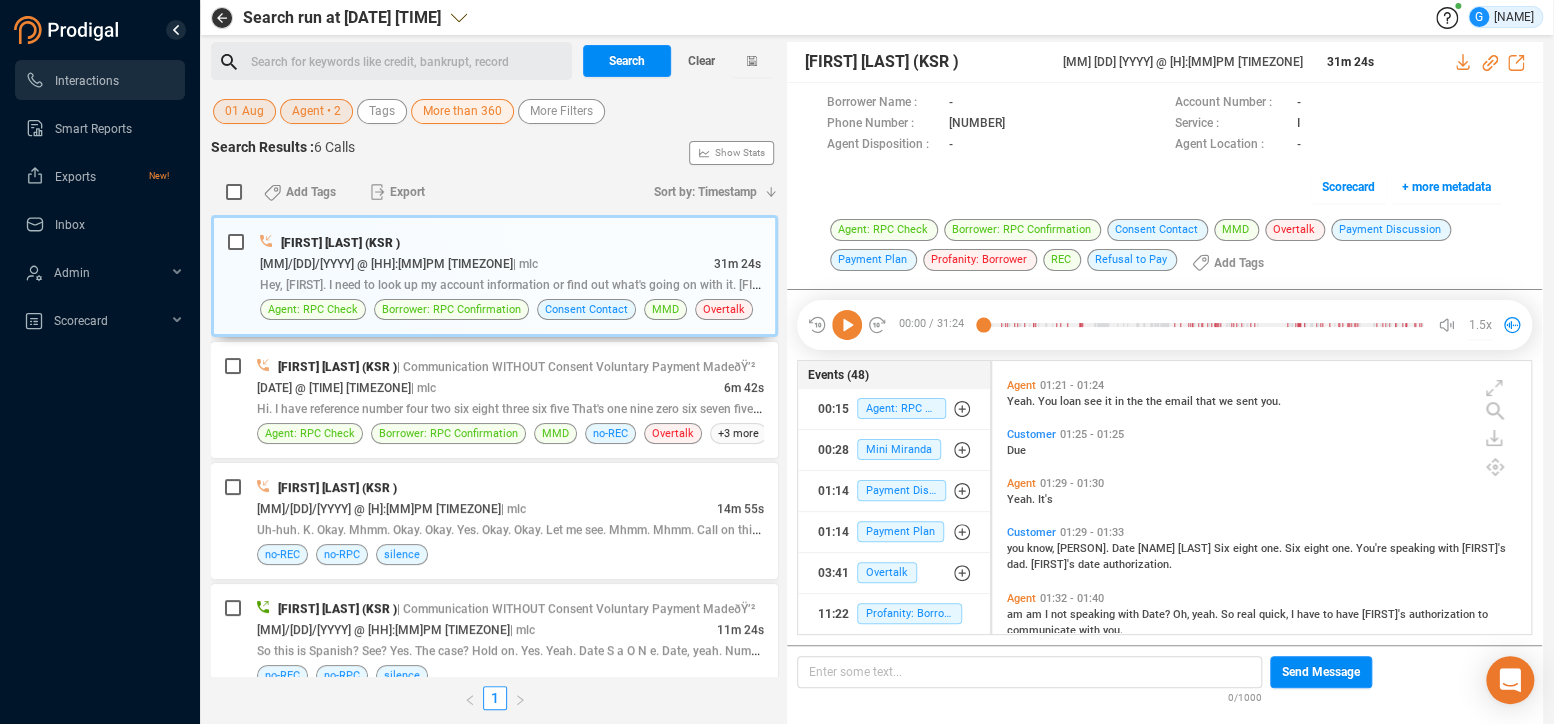 click on "Yeah." at bounding box center [1022, 401] 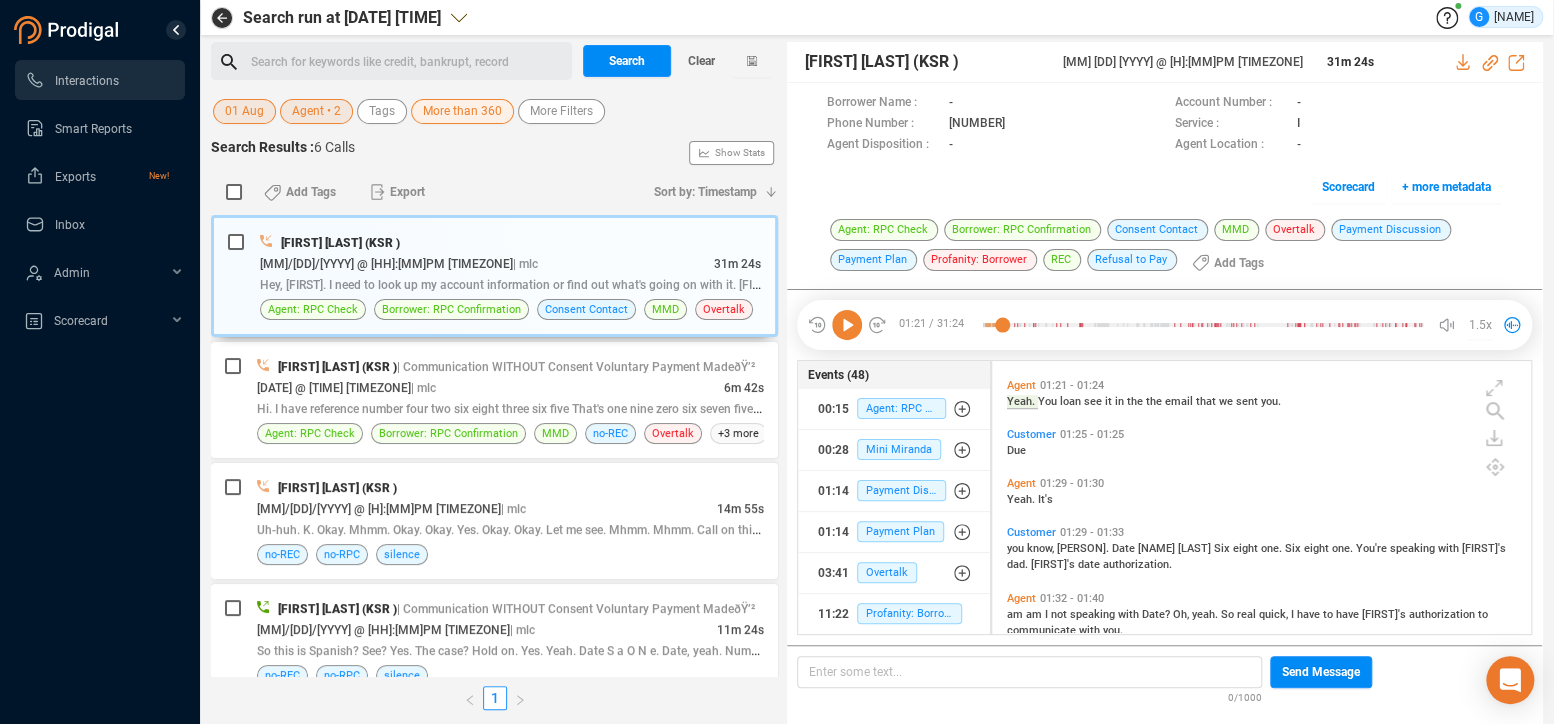 click 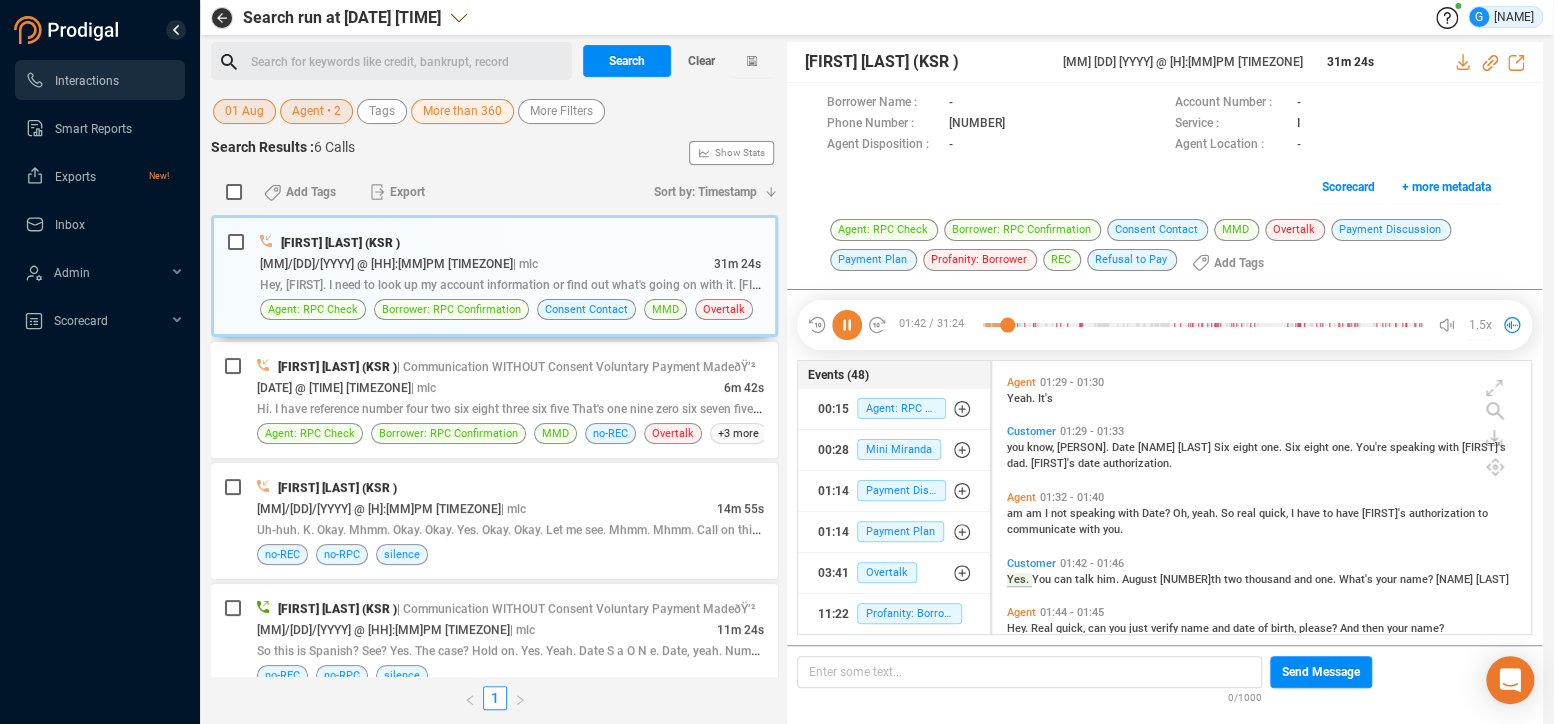 scroll, scrollTop: 933, scrollLeft: 0, axis: vertical 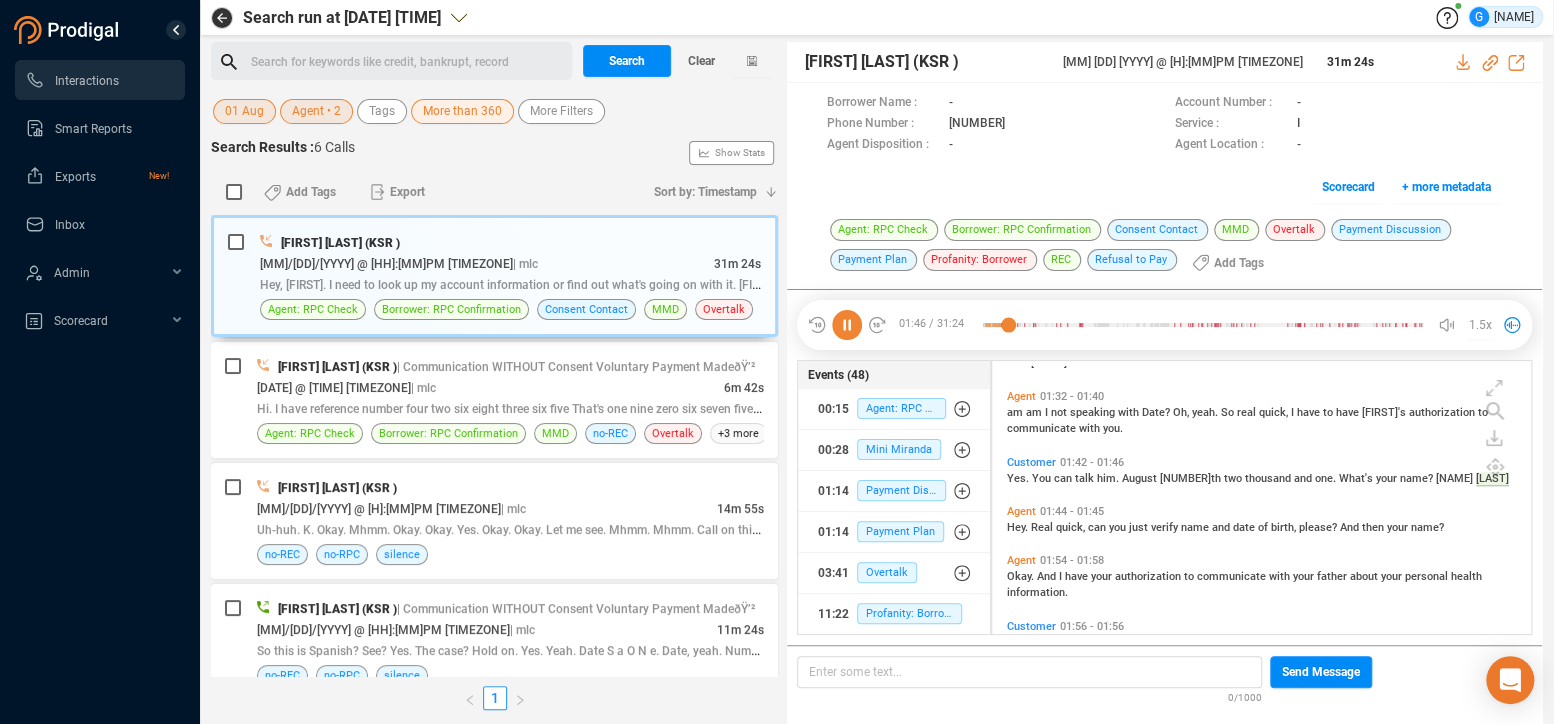 click on "1.5x" at bounding box center (1480, 325) 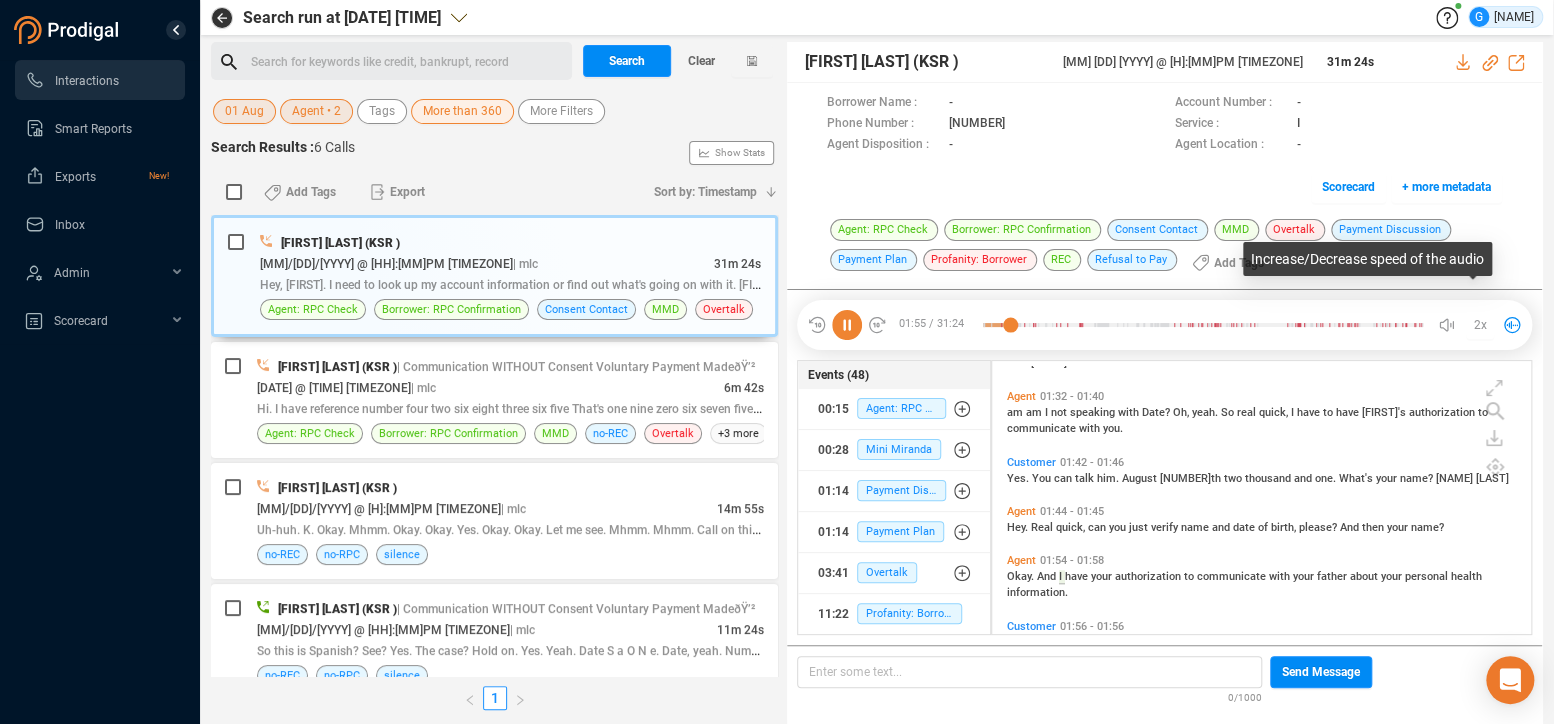 click on "2x" at bounding box center [1480, 325] 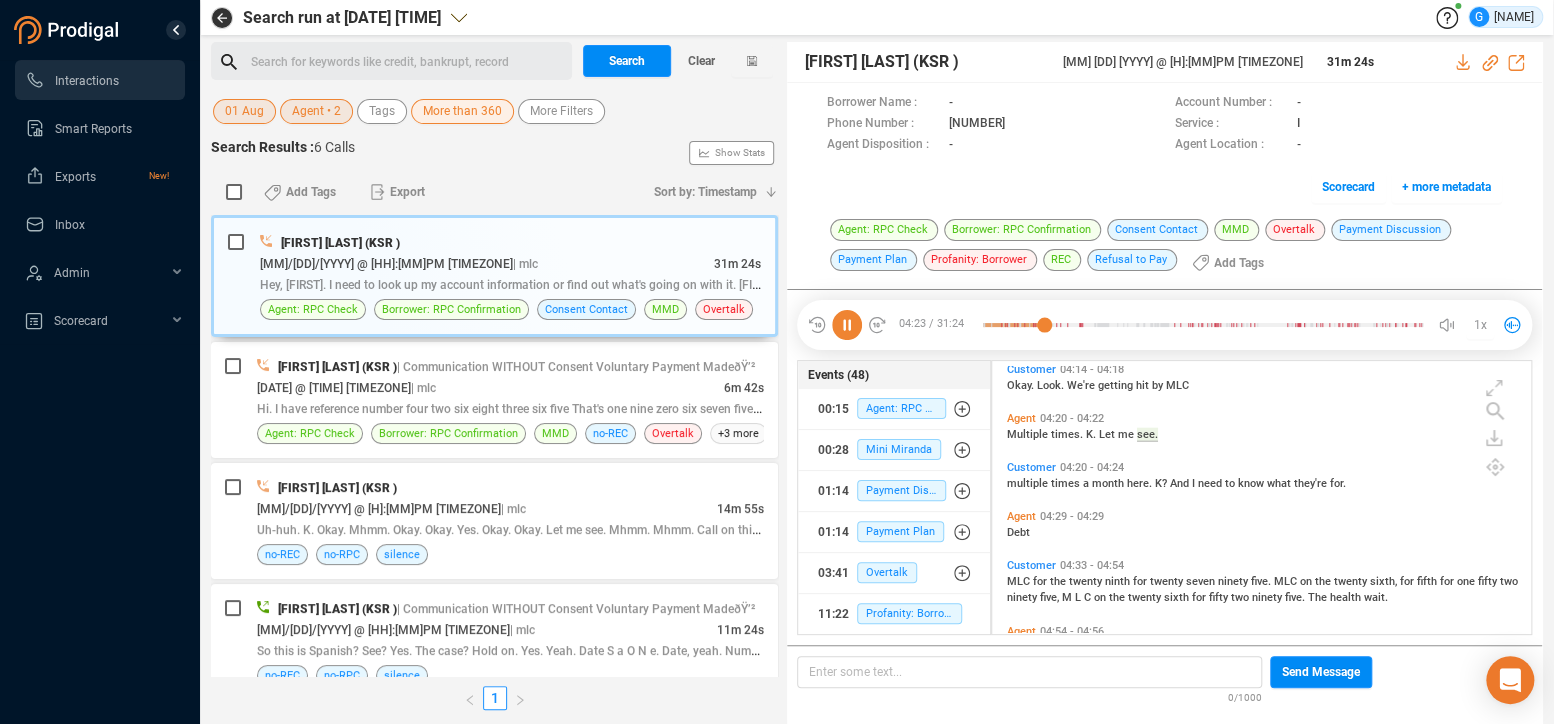 scroll, scrollTop: 2546, scrollLeft: 0, axis: vertical 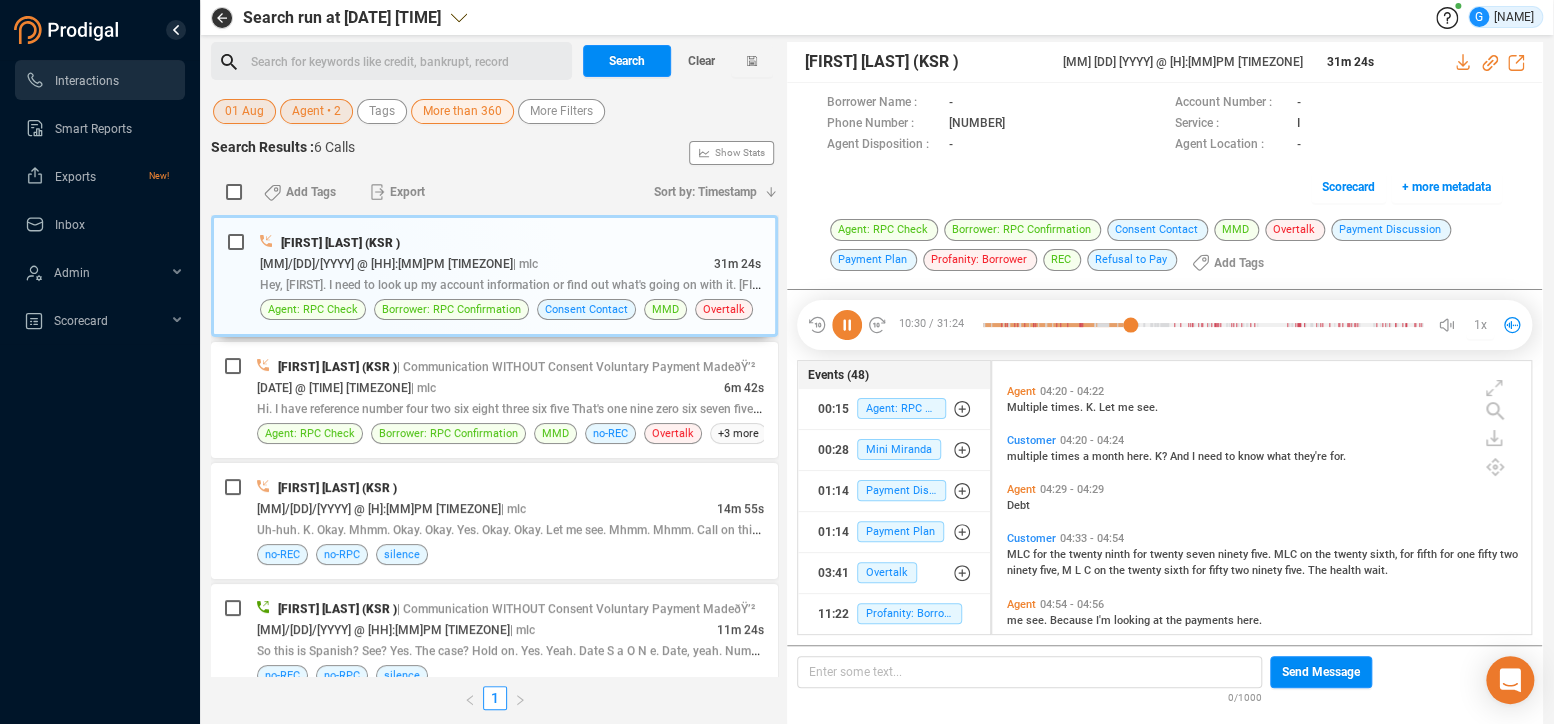 click 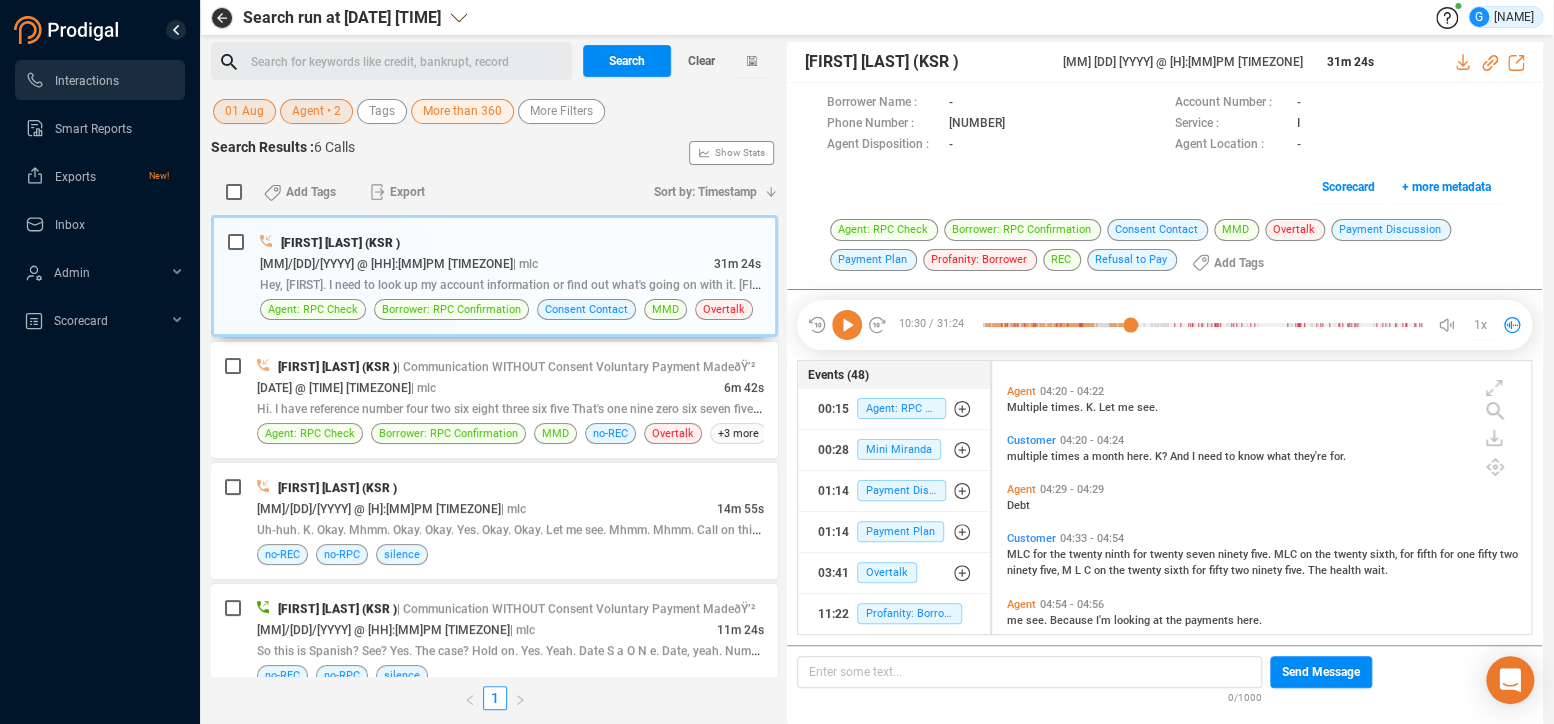 click on "01 Aug" at bounding box center (244, 111) 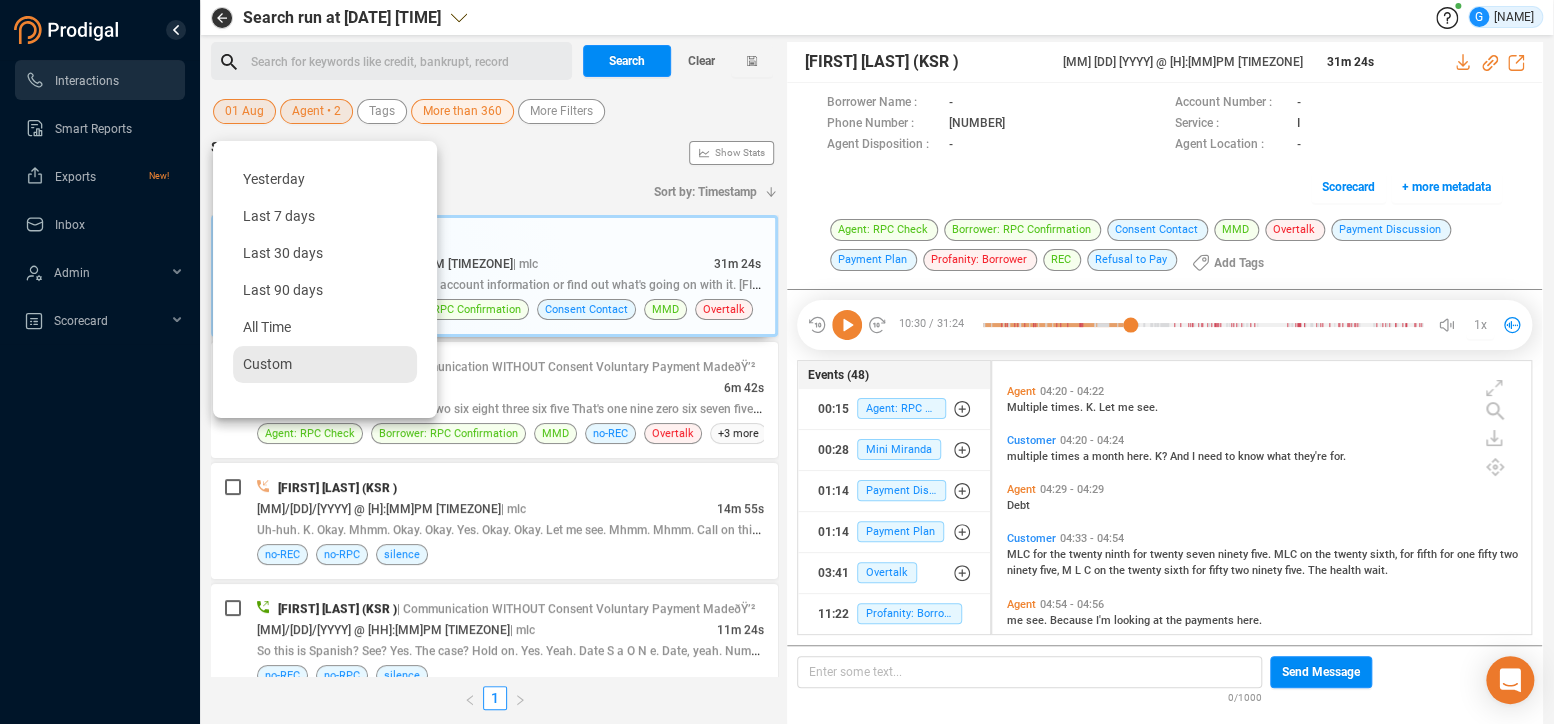 click on "Custom" at bounding box center (267, 364) 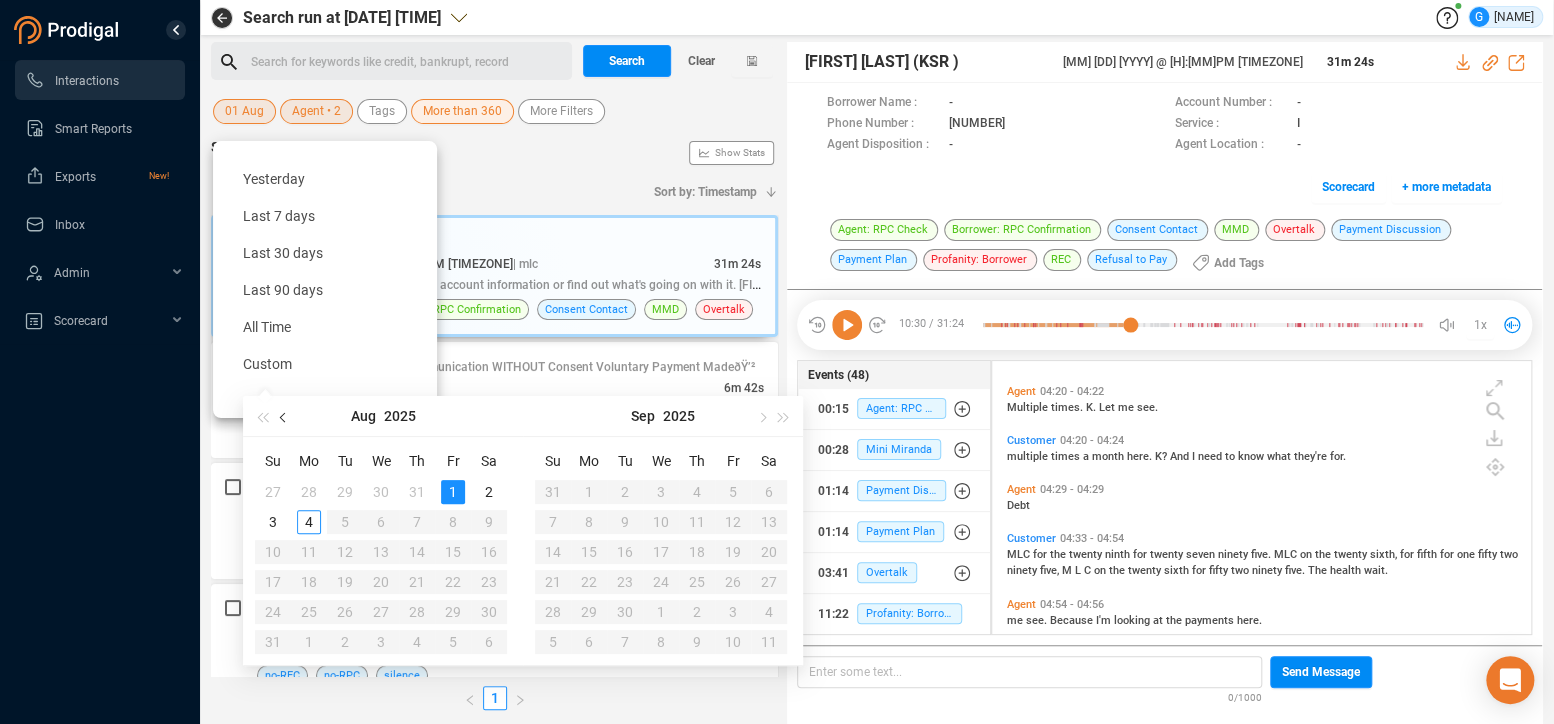 click at bounding box center [285, 417] 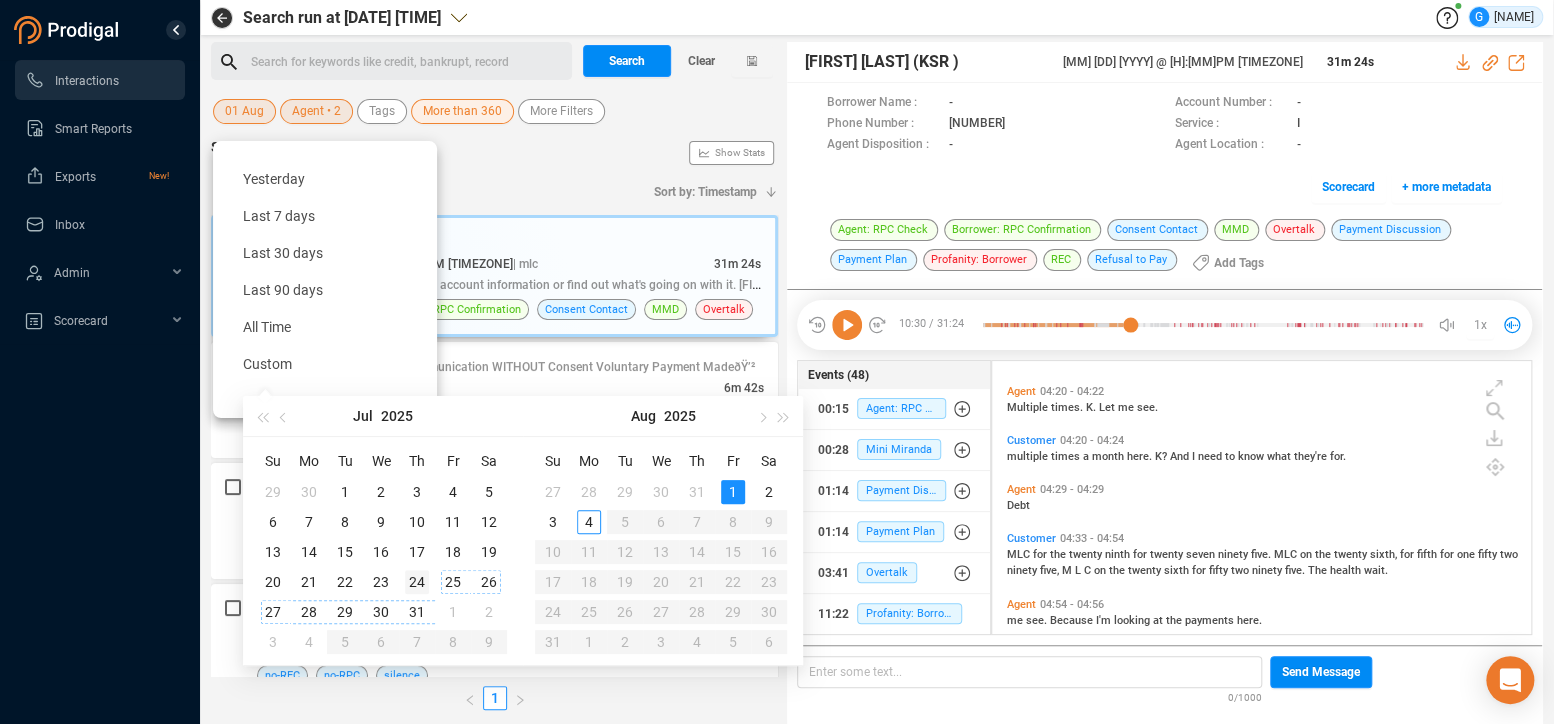 type on "2025-07-24" 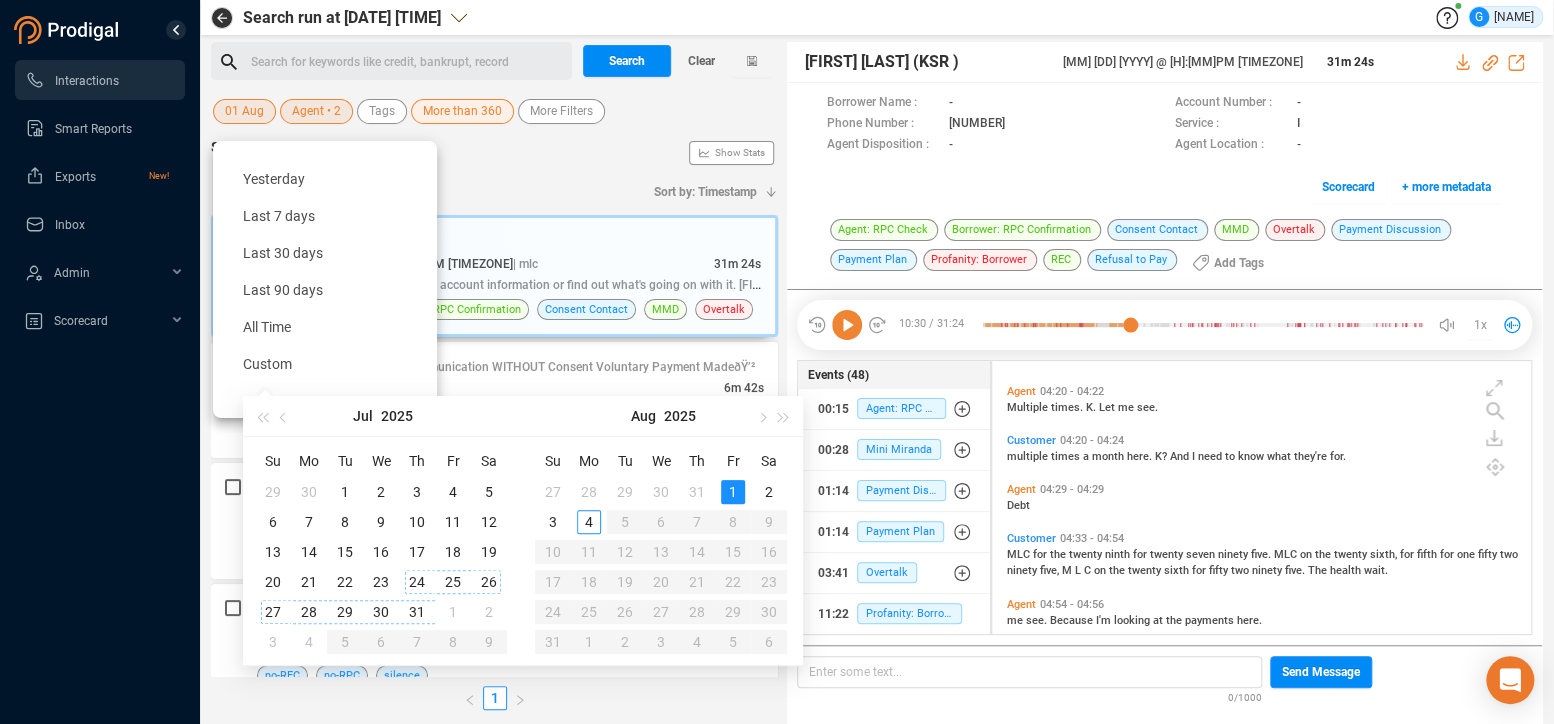 click on "24" at bounding box center [417, 582] 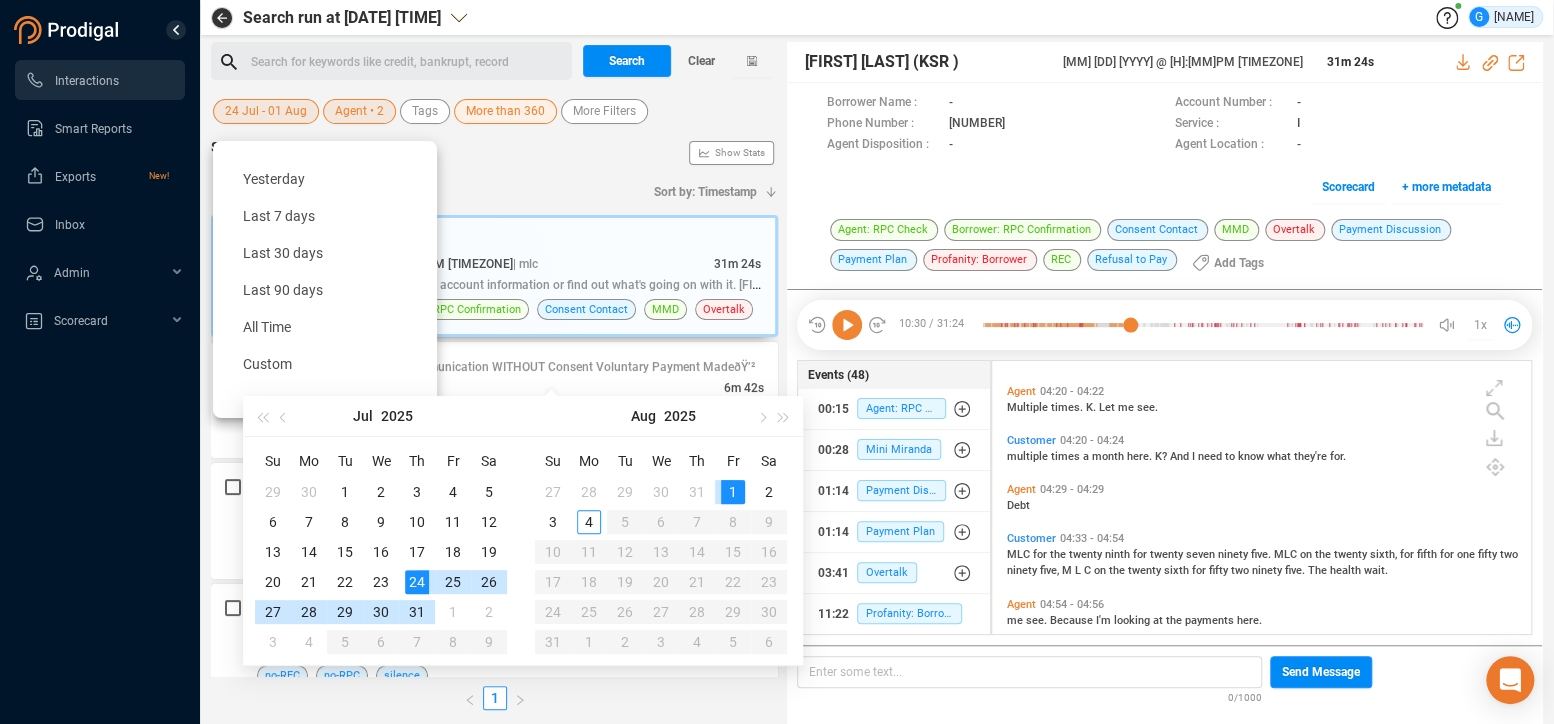 click on "24" at bounding box center [417, 582] 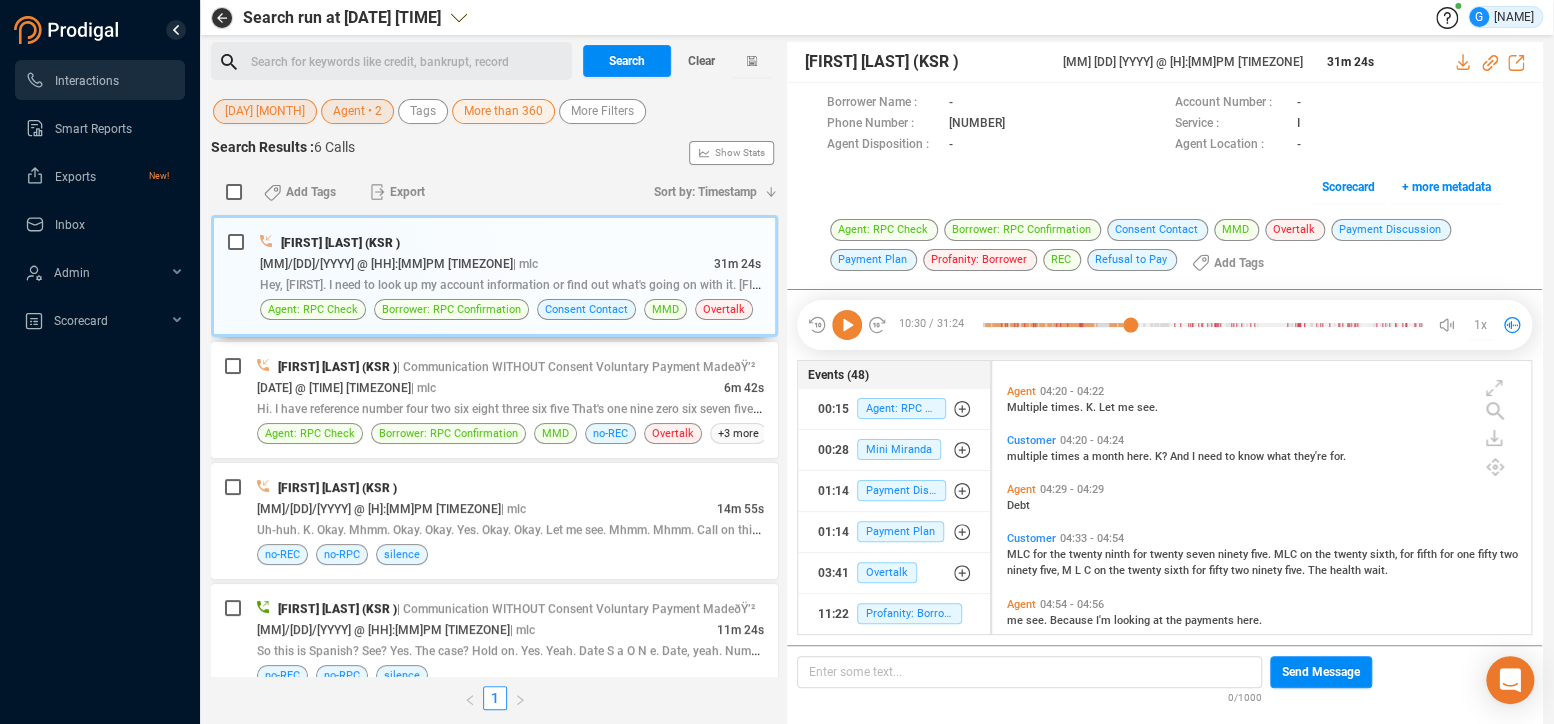 click on "More than 360" at bounding box center (503, 111) 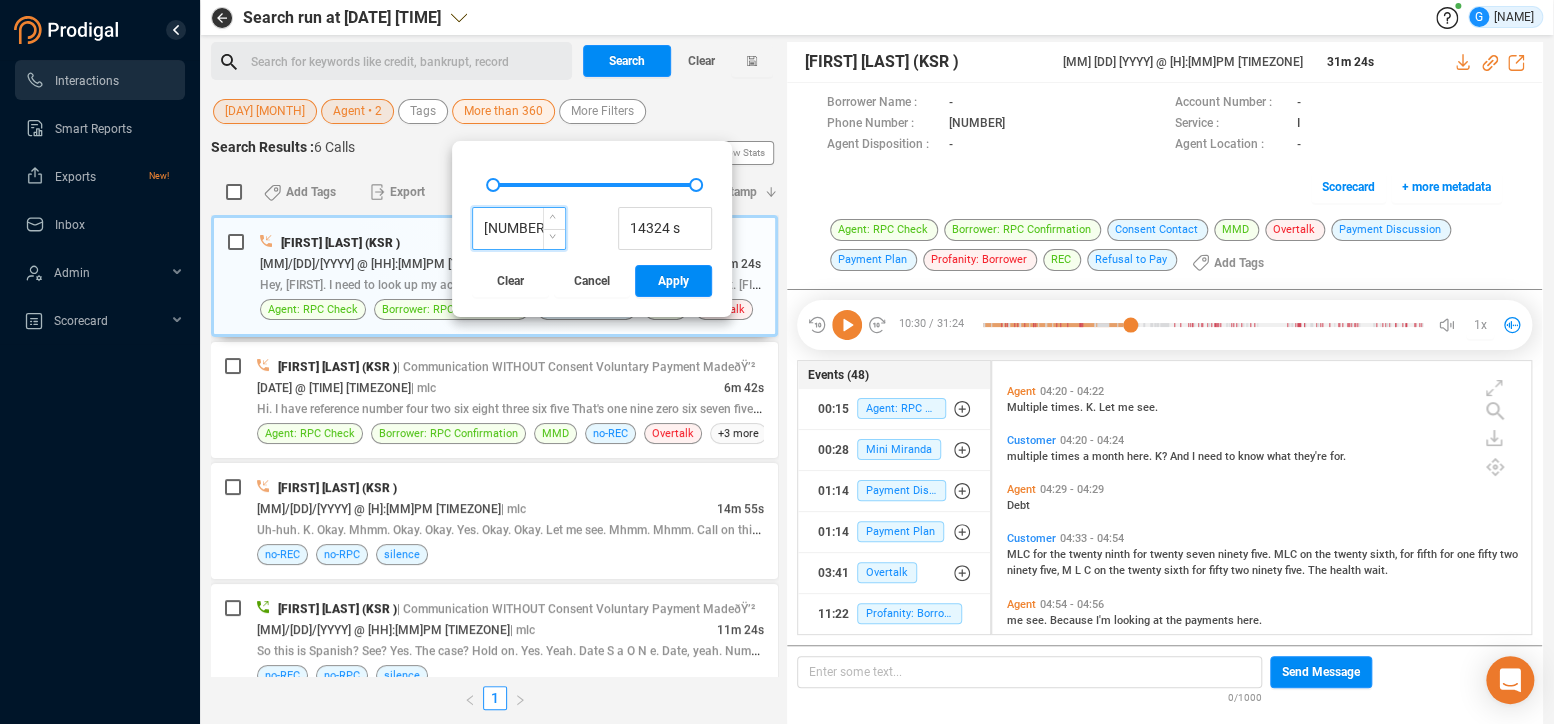 drag, startPoint x: 455, startPoint y: 225, endPoint x: 419, endPoint y: 227, distance: 36.05551 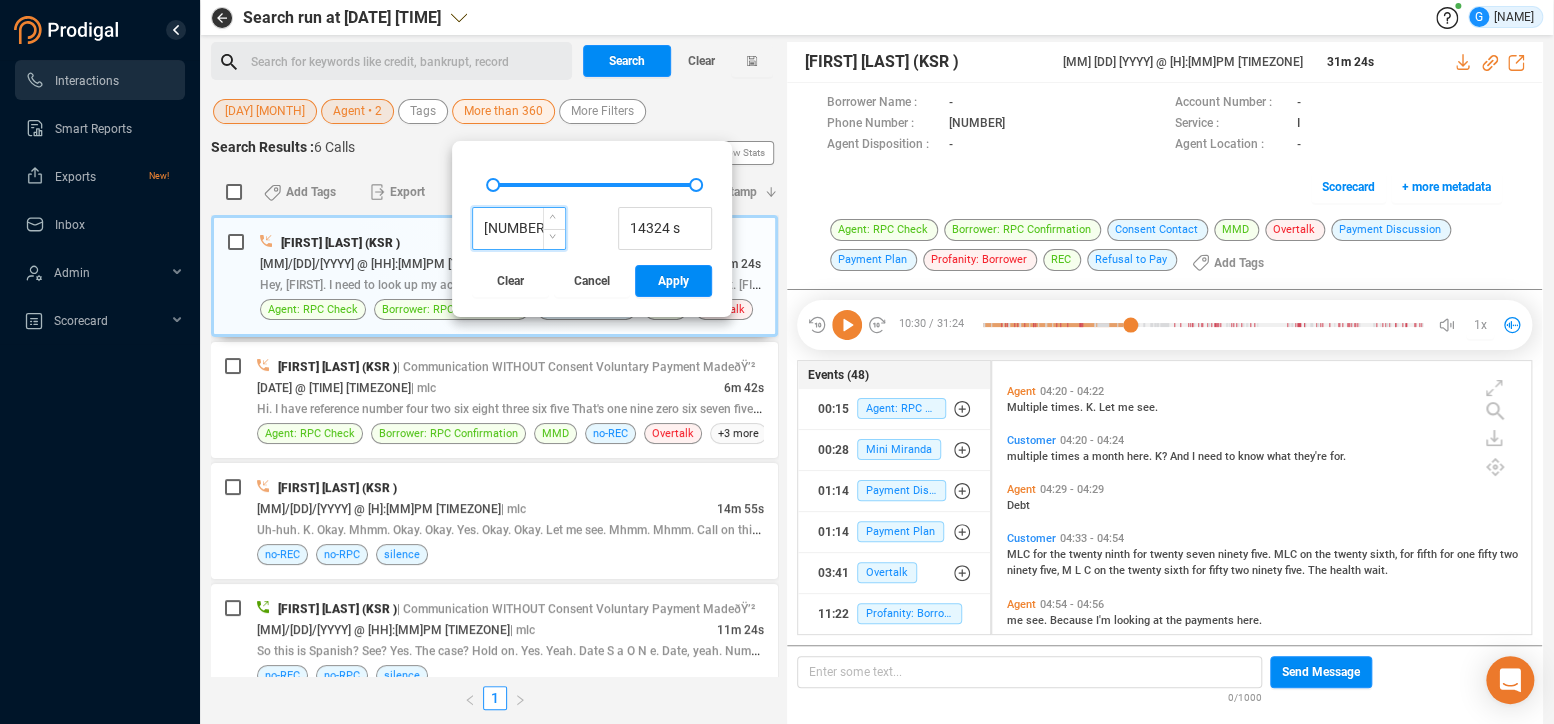 click on "[NUMBER] s" at bounding box center (519, 229) 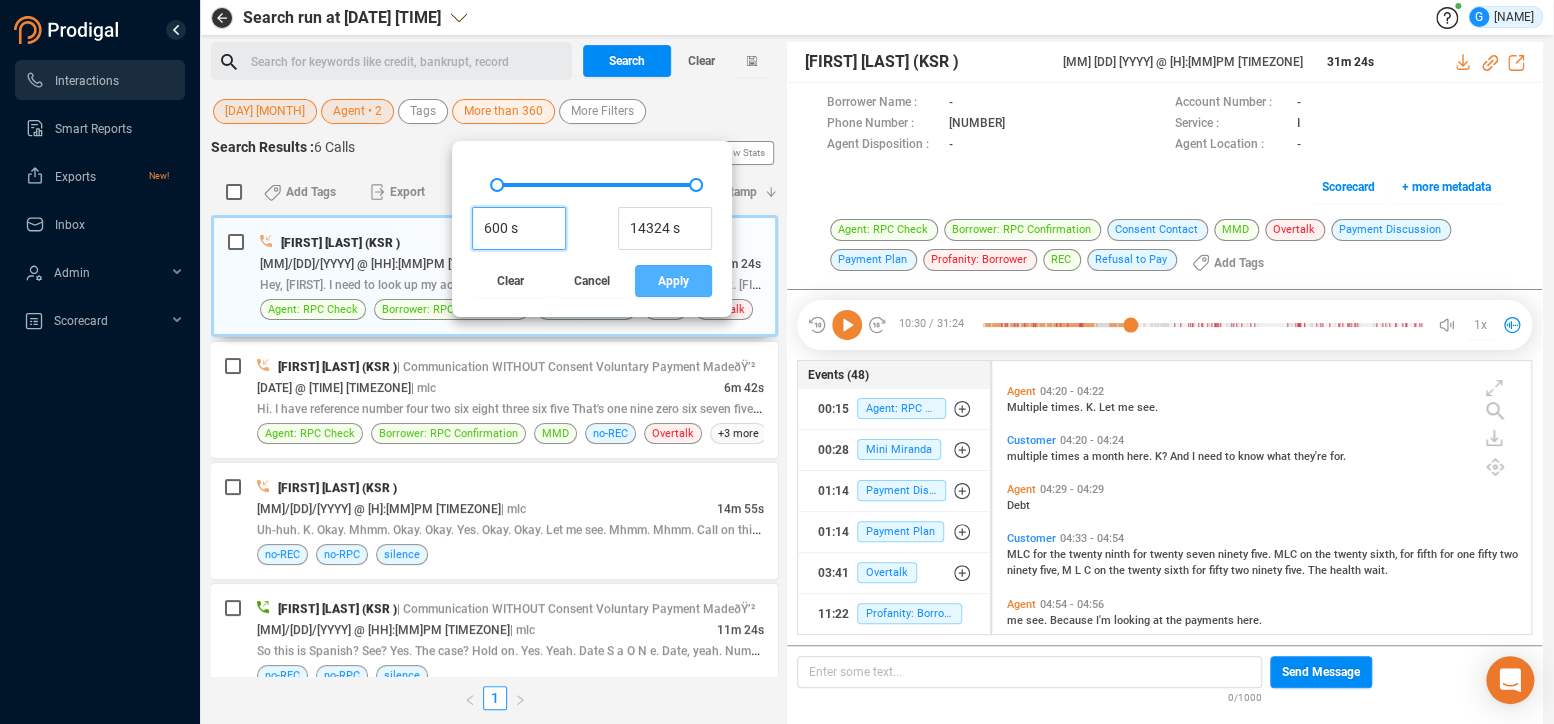 type on "600 s" 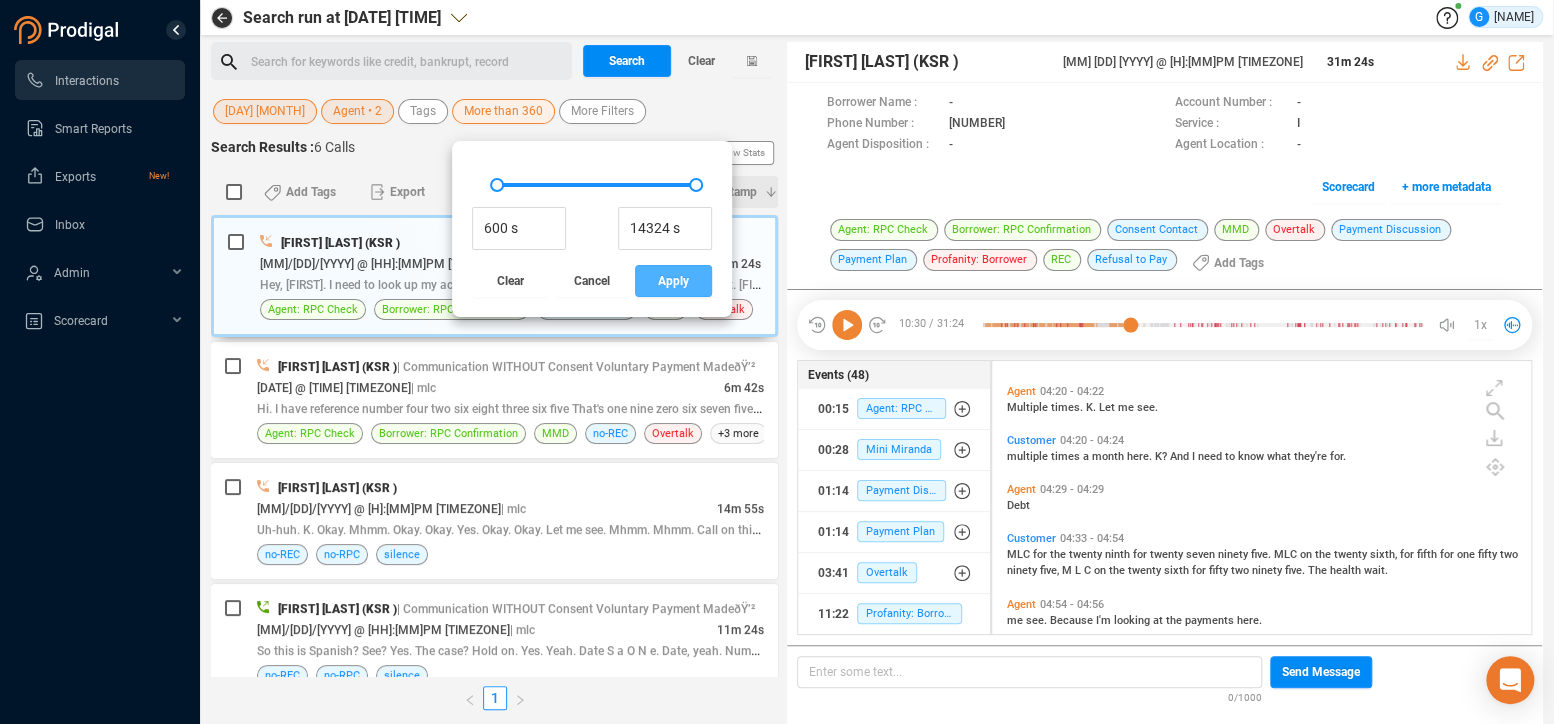 drag, startPoint x: 632, startPoint y: 286, endPoint x: 662, endPoint y: 195, distance: 95.817535 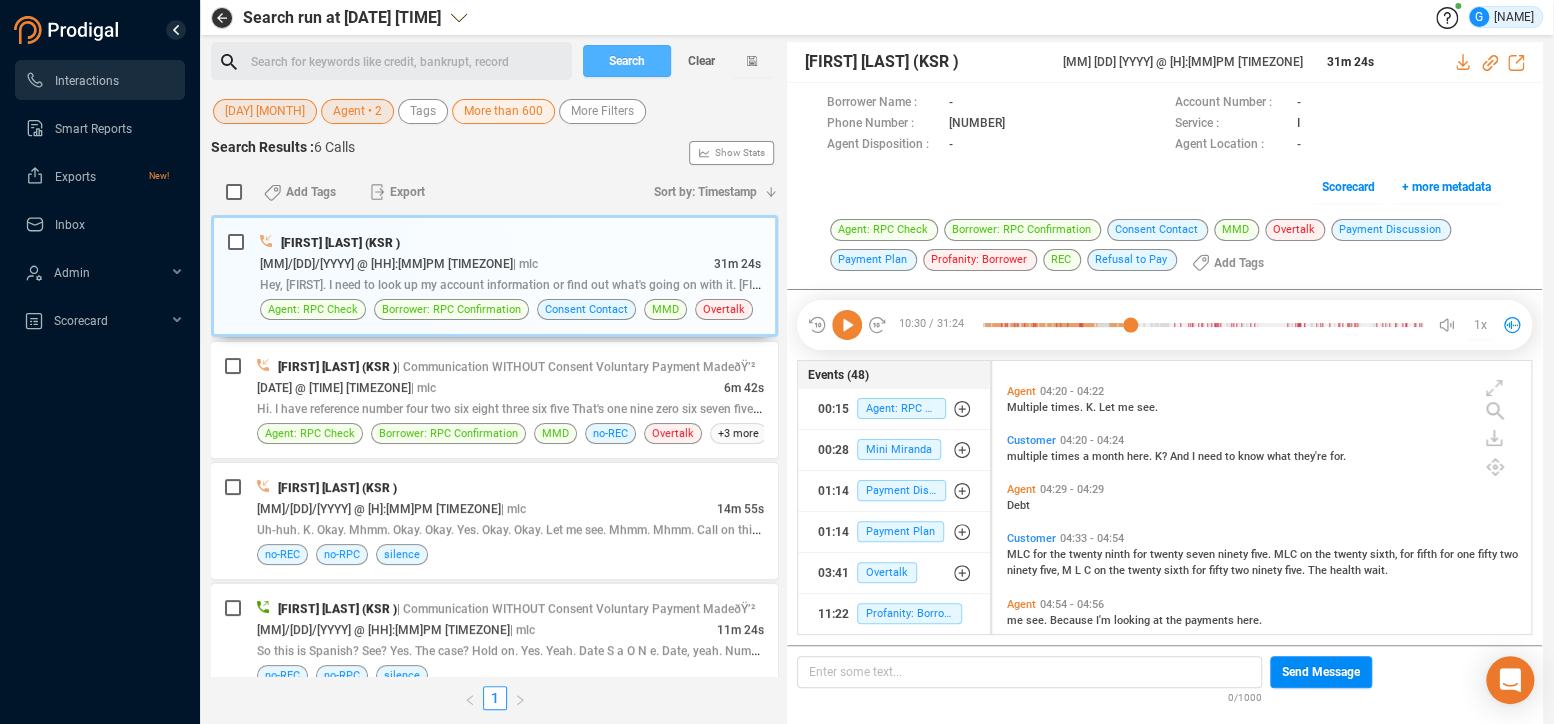 click on "Search" at bounding box center [627, 61] 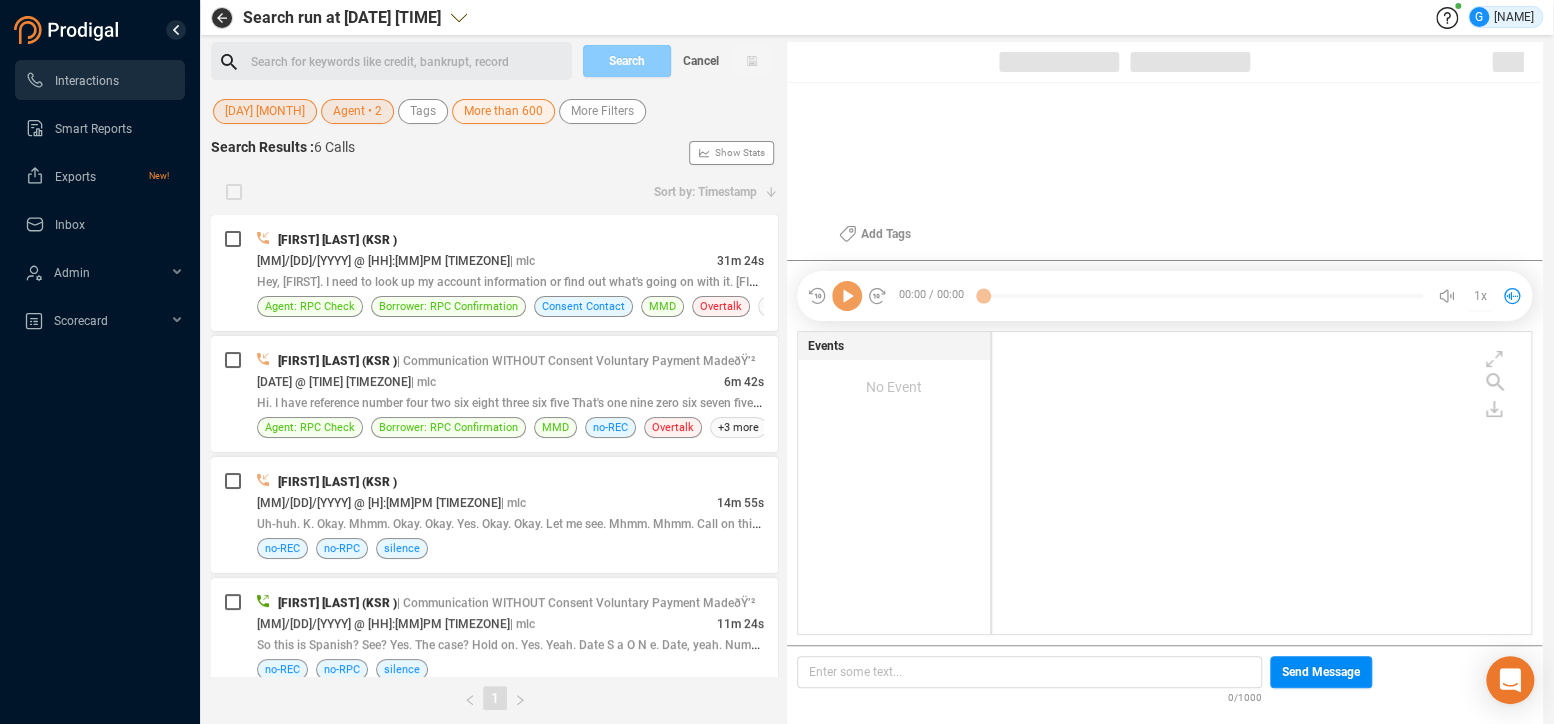 scroll, scrollTop: 18, scrollLeft: 18, axis: both 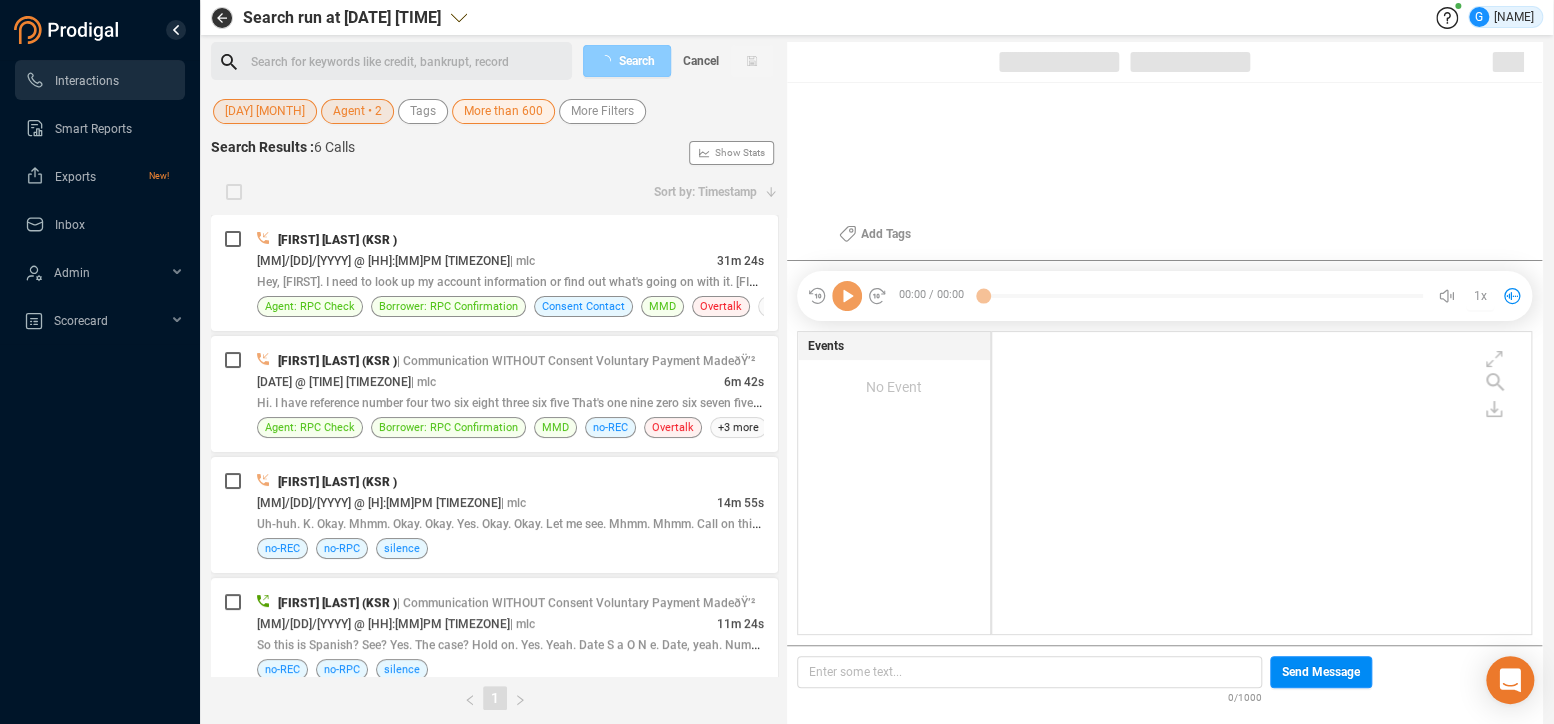 checkbox on "true" 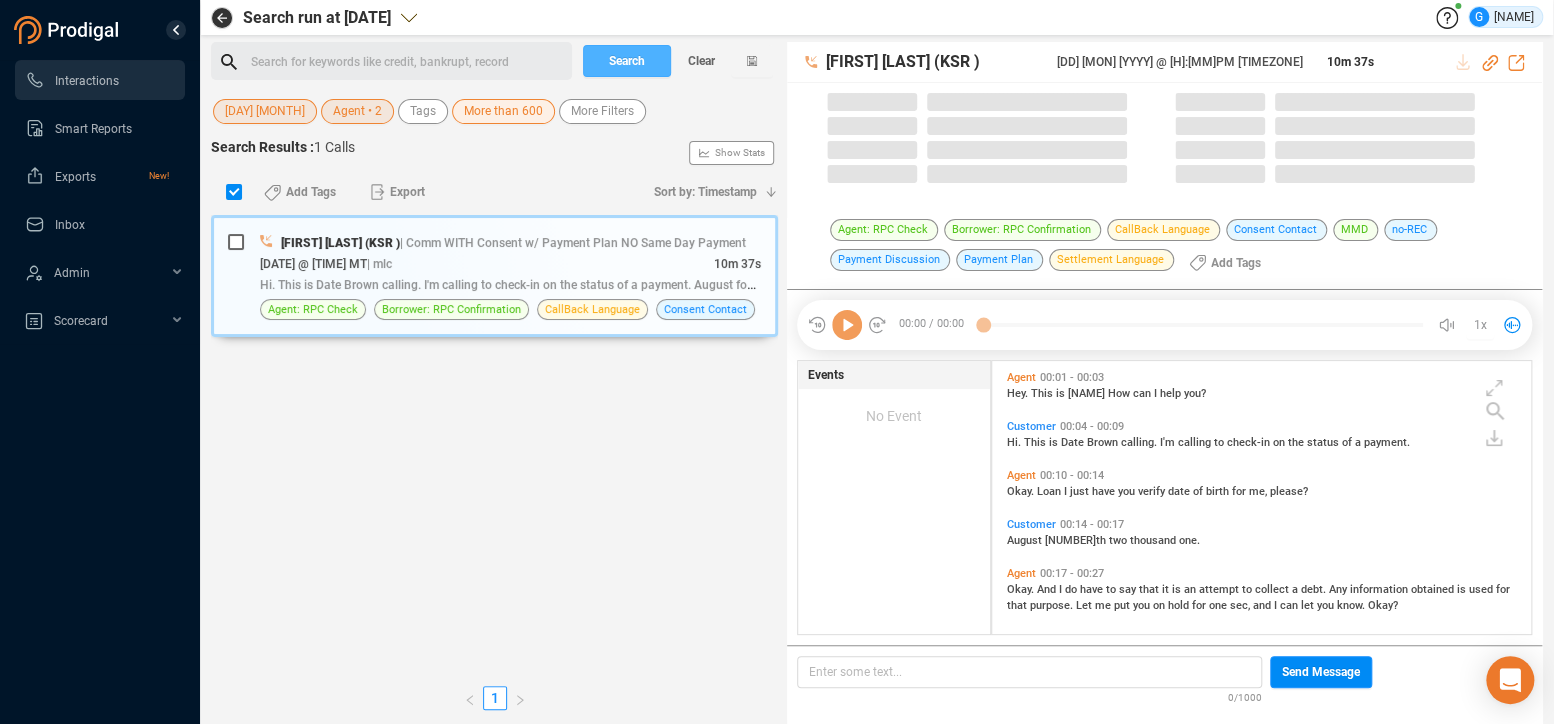 scroll, scrollTop: 18, scrollLeft: 18, axis: both 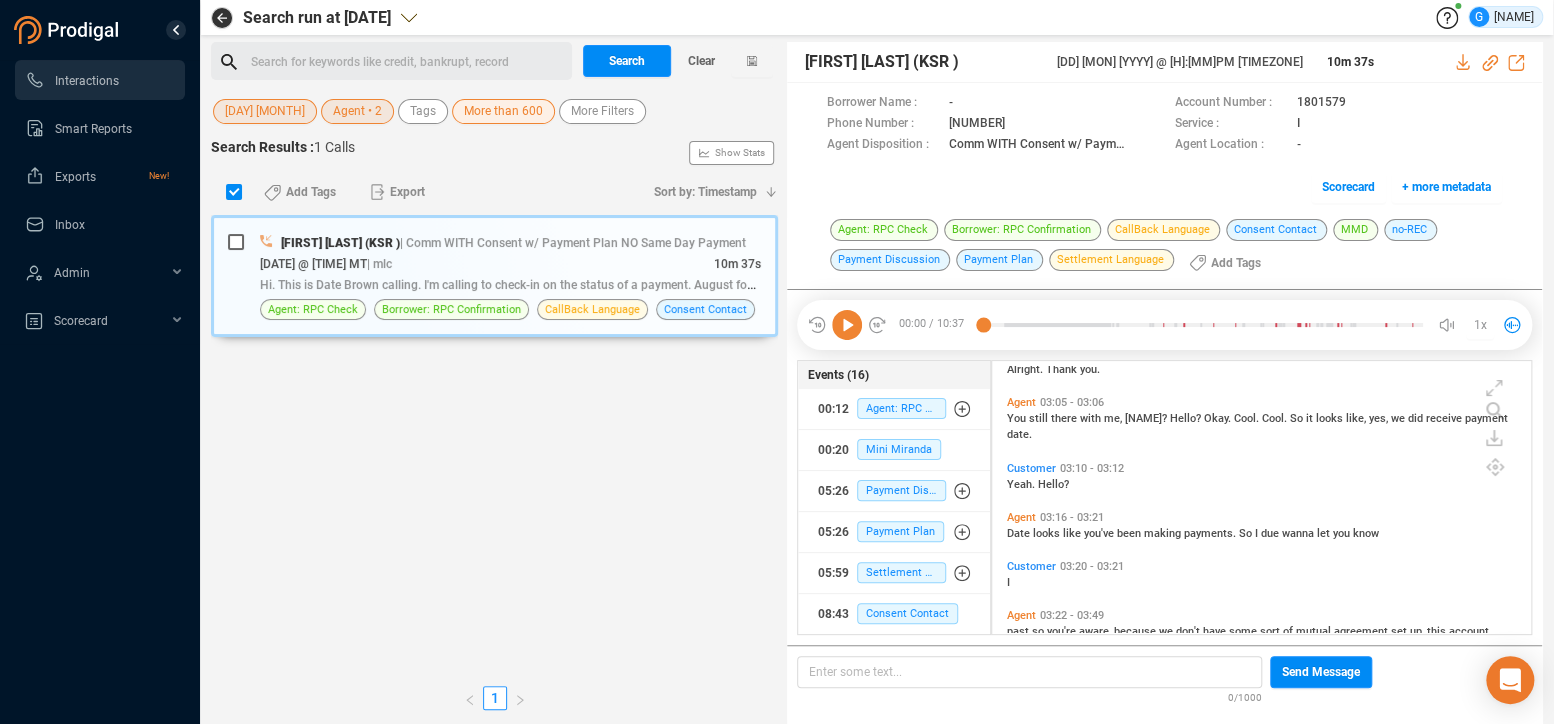 click on "still" at bounding box center (1040, 418) 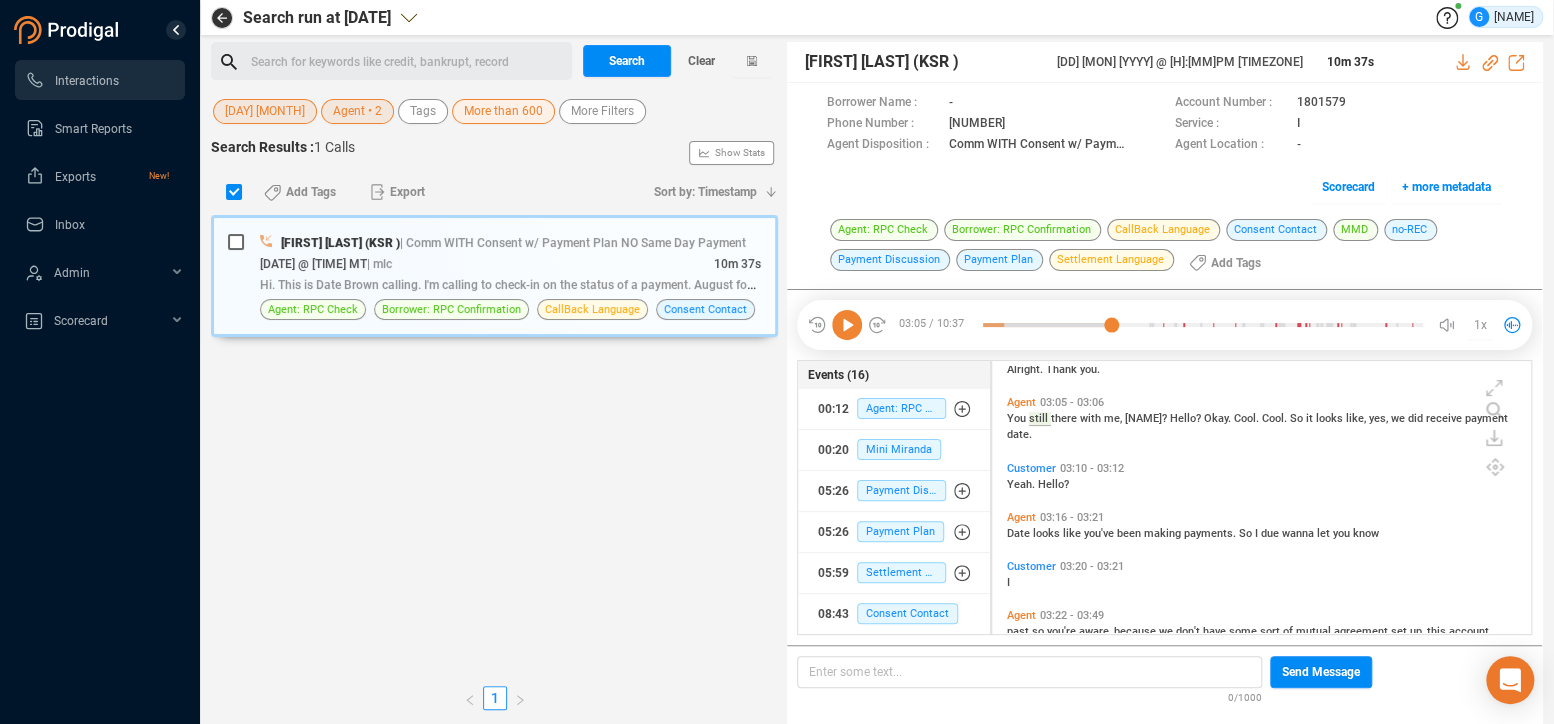 click on "Agent  03:16 - 03:21 Date   looks   like   you've   been   making   payments.   So   I   due   wanna   let   you   know" at bounding box center [1266, 525] 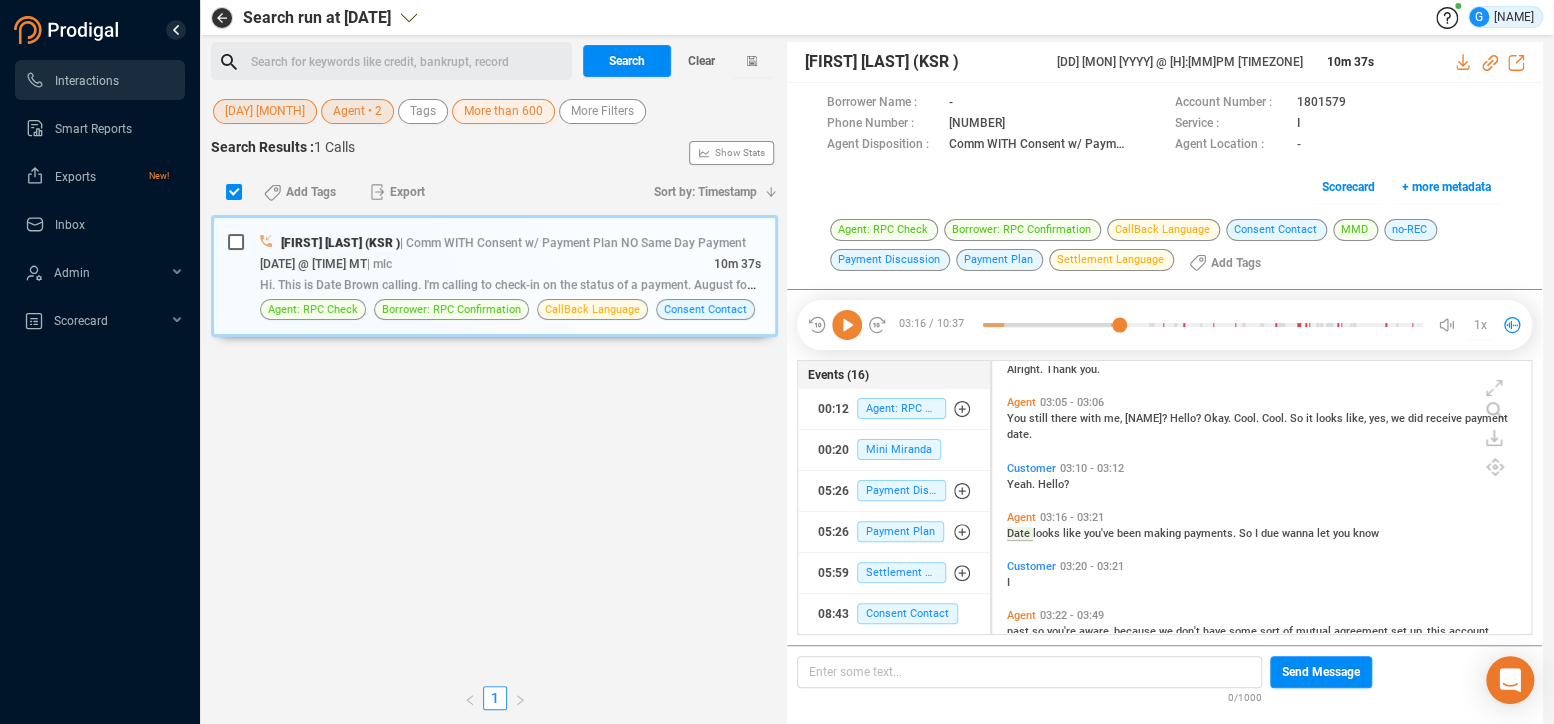 click 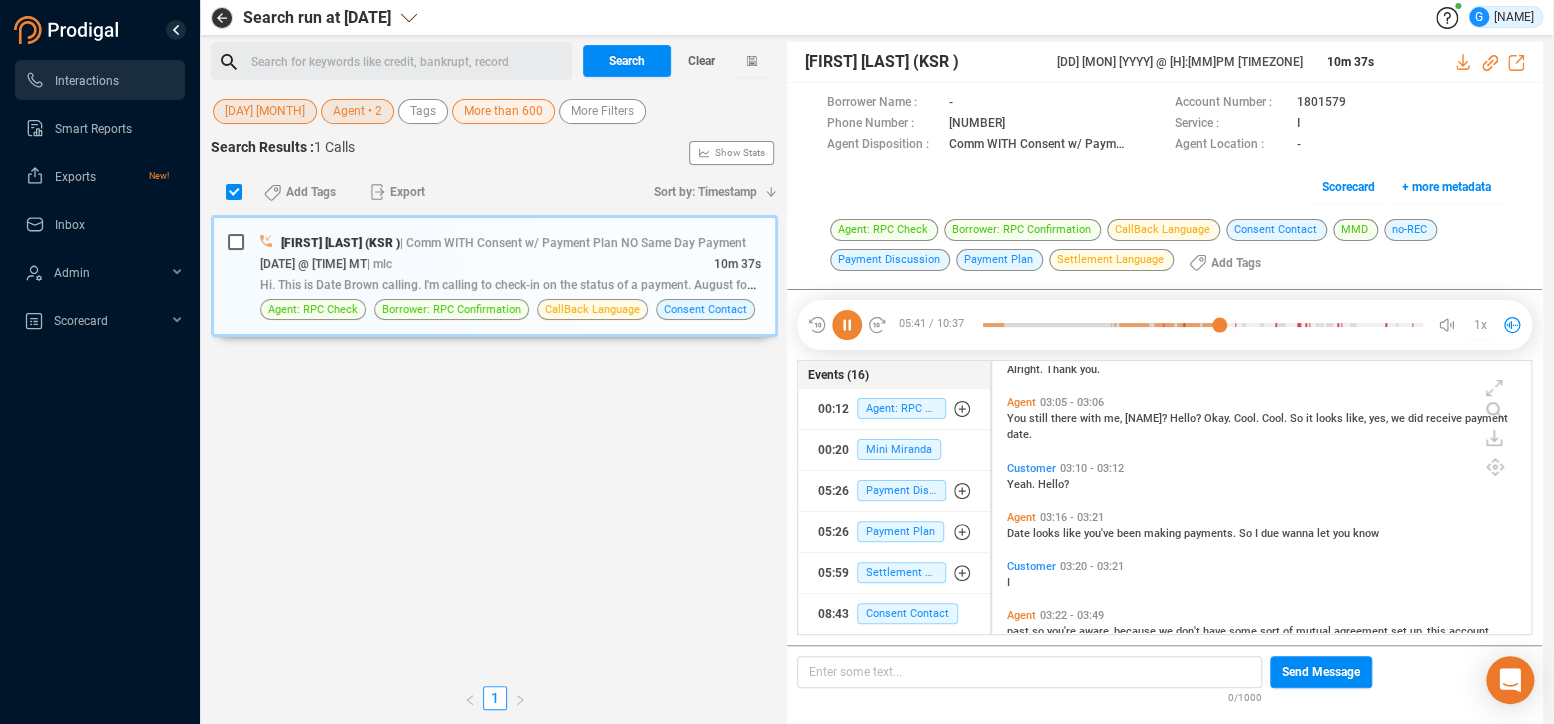 click 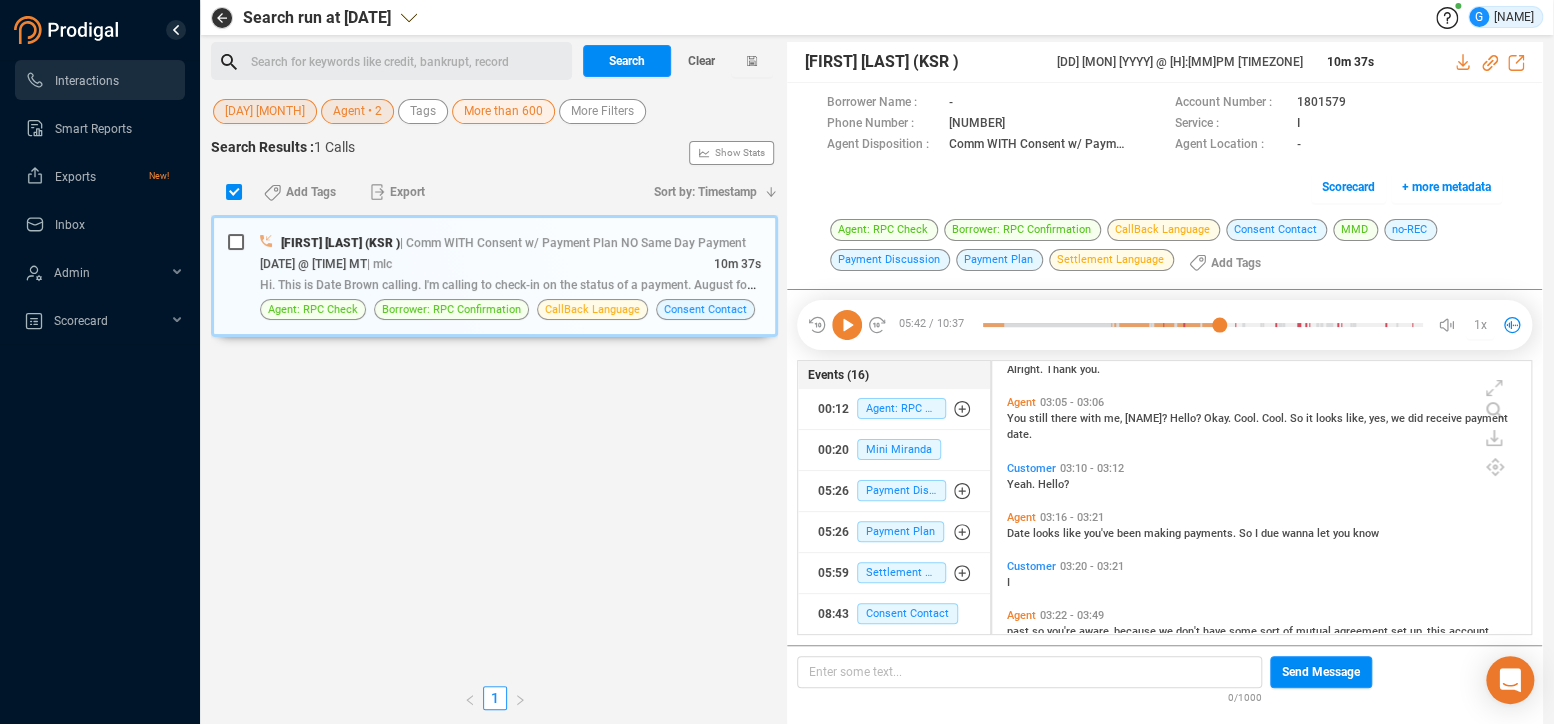 click 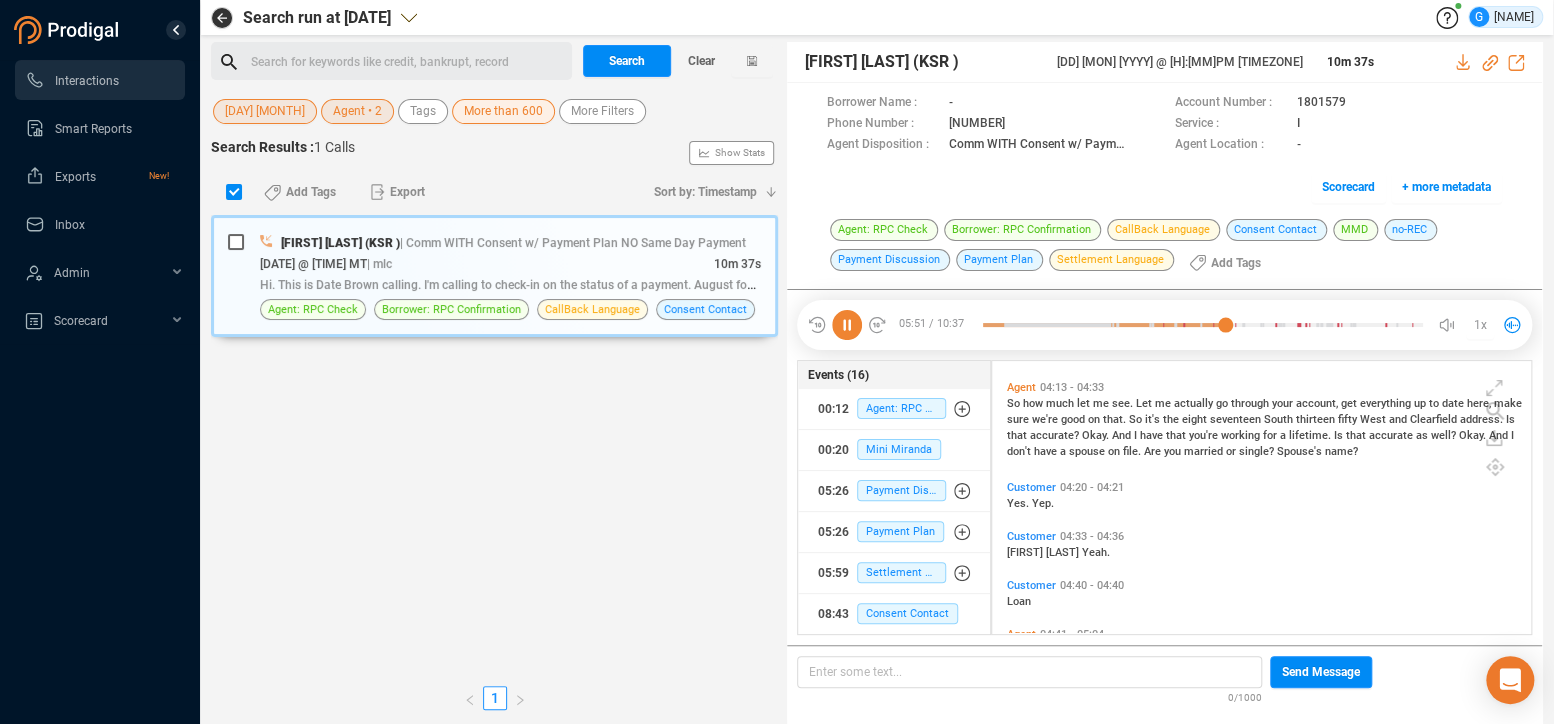 scroll, scrollTop: 995, scrollLeft: 0, axis: vertical 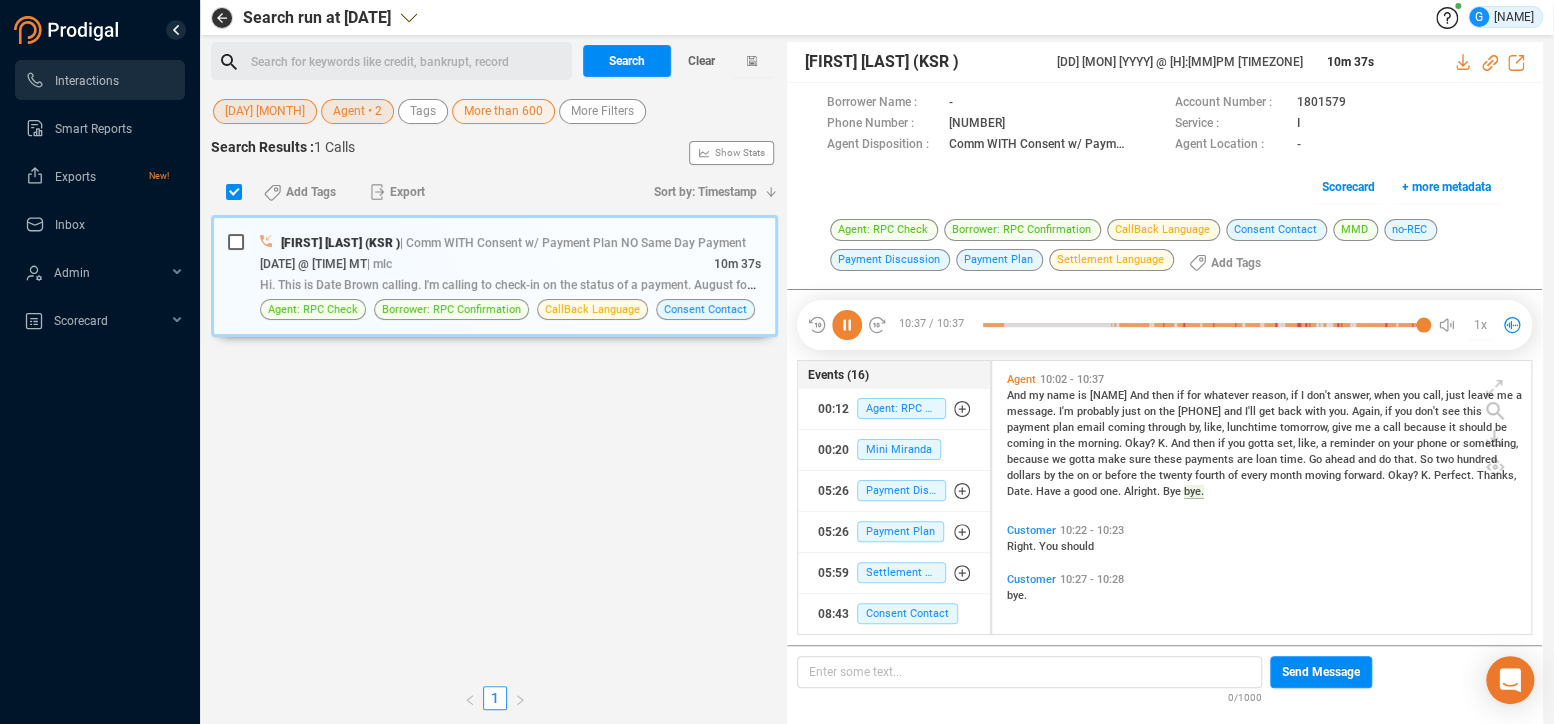 click on "[FIRST] [LAST] (KSR ) | Comm WITH Consent w/ Payment Plan NO Same Day Payment [MM]/[DD]/[YYYY] @ [H]:[MM]PM | mlc [MM]m [SS]s Hi. This is Date Brown calling. I'm calling to check-in on the status of a payment. August fourteent Agent: RPC Check Borrower: RPC Confirmation CallBack Language Consent Contact MMD +4 more" at bounding box center (494, 445) 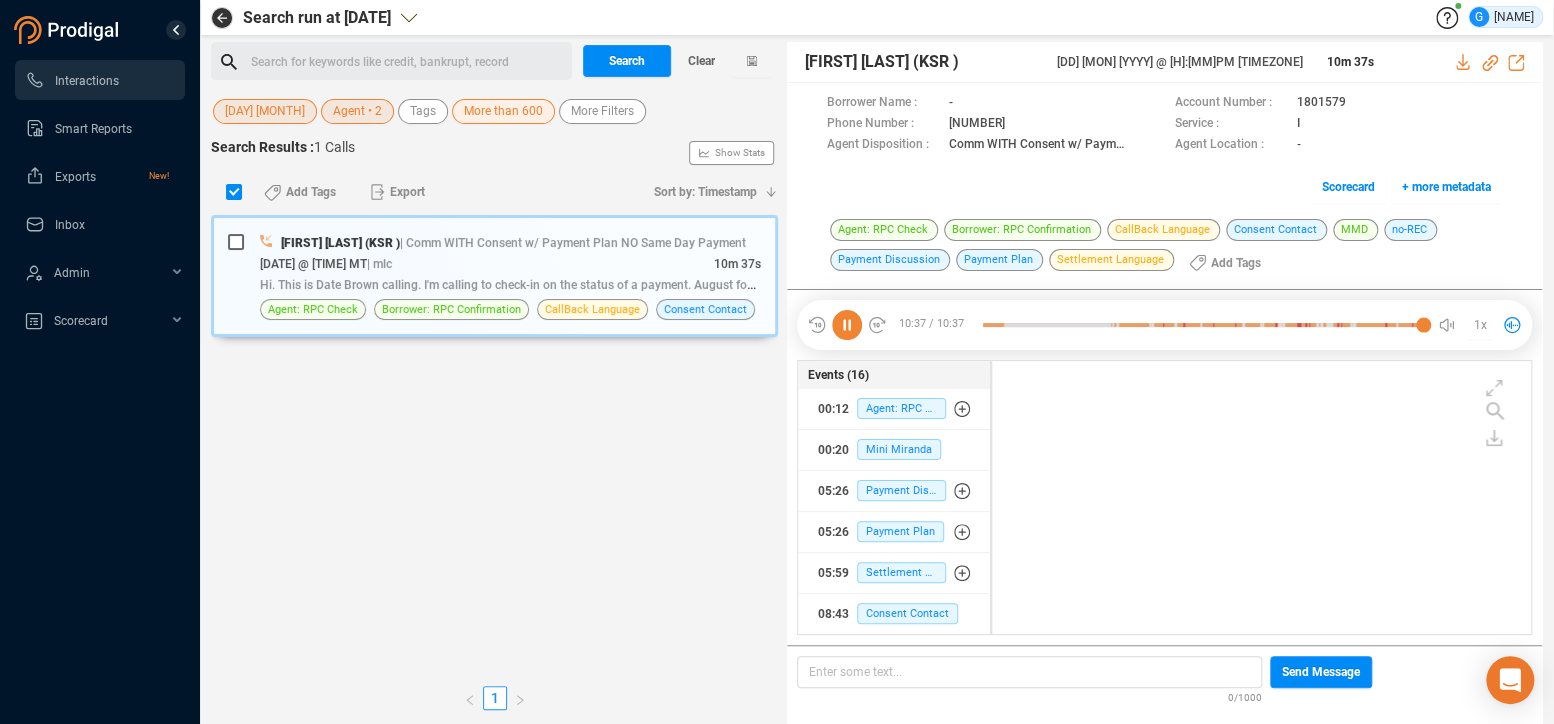 scroll, scrollTop: 0, scrollLeft: 0, axis: both 